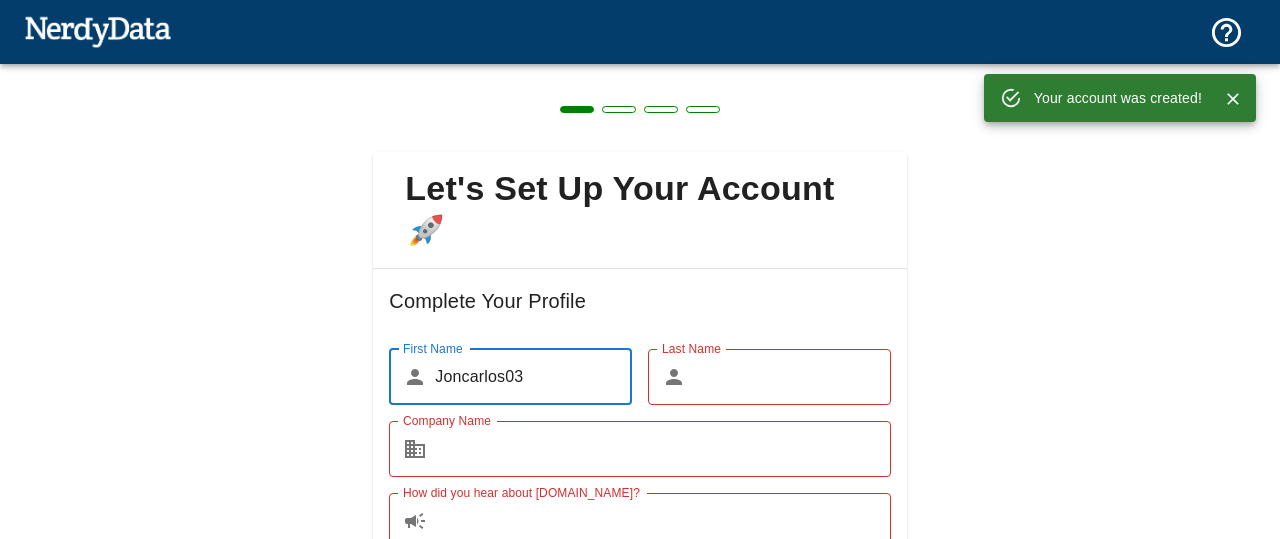 scroll, scrollTop: 0, scrollLeft: 0, axis: both 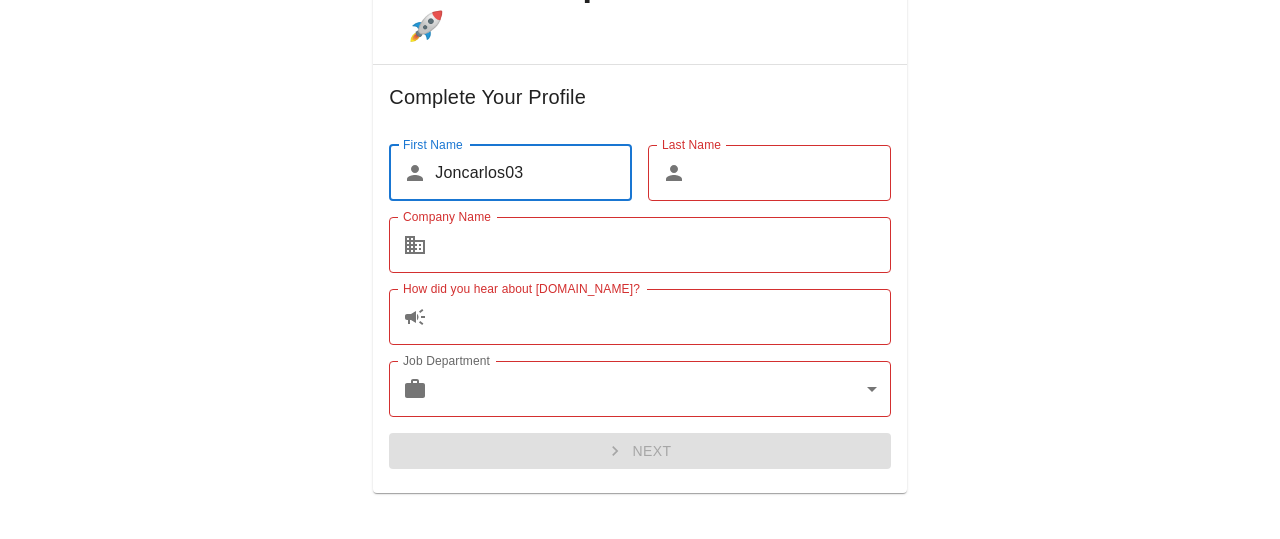 click on "Last Name" at bounding box center (792, 173) 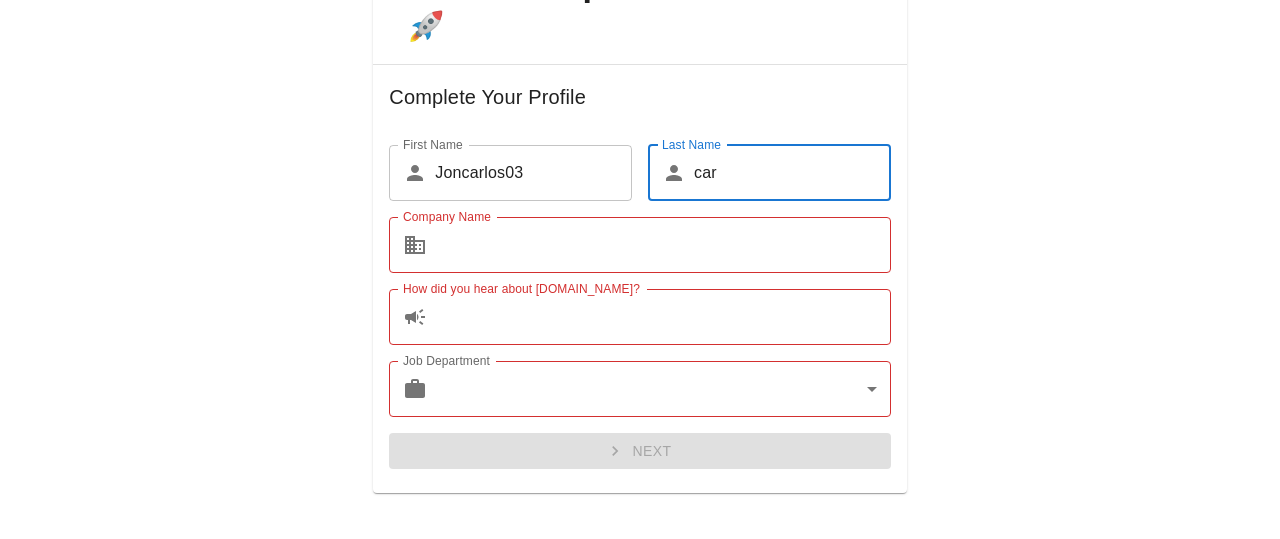 type on "car" 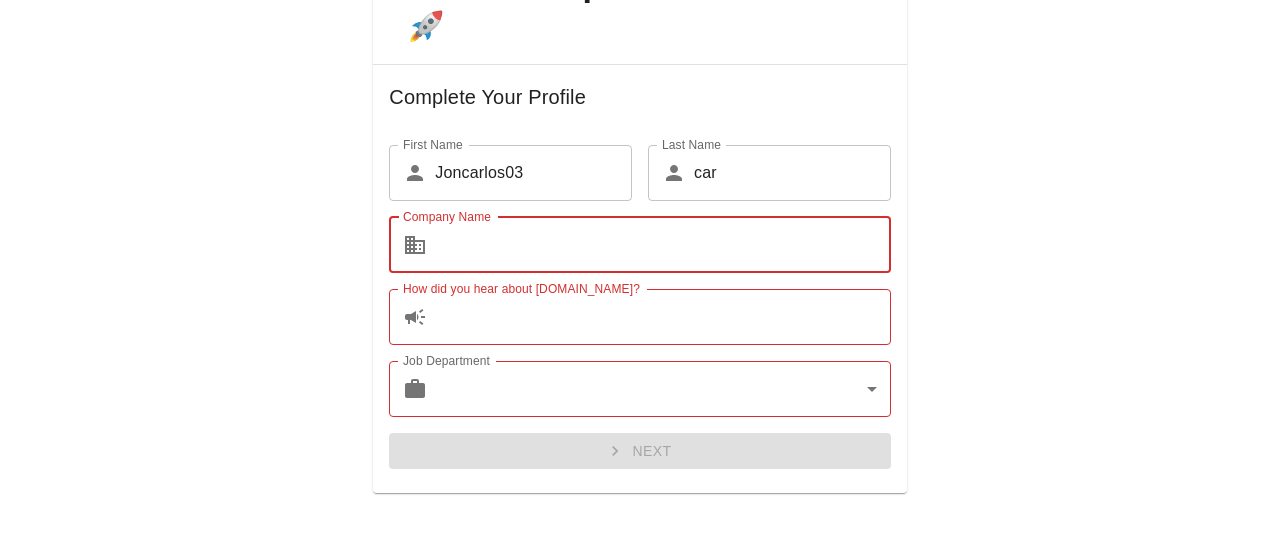 click on "Company Name" at bounding box center (662, 245) 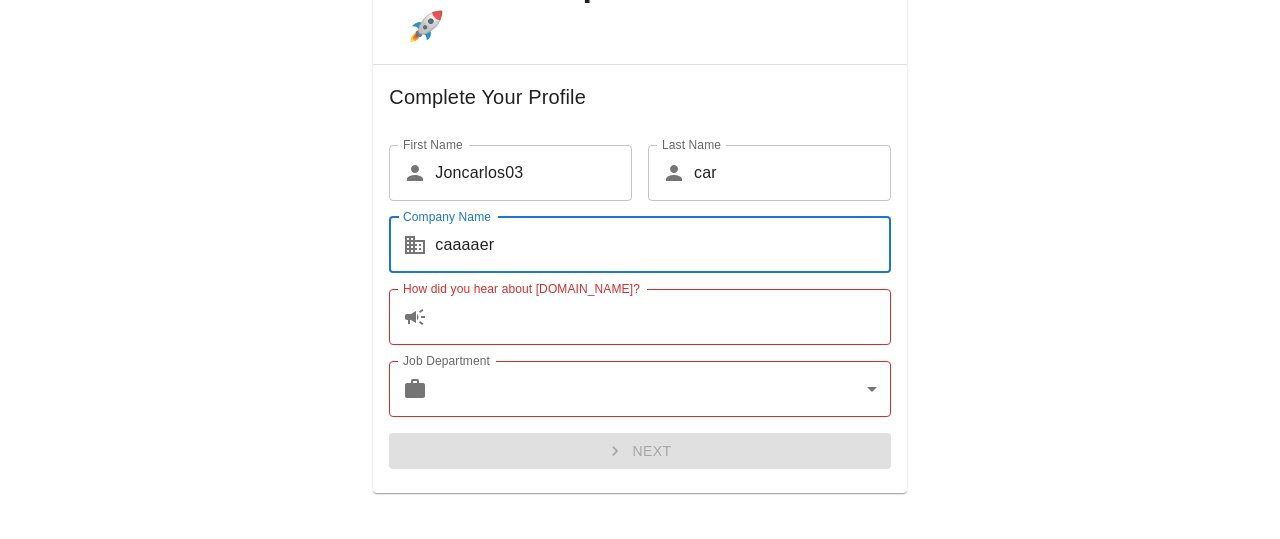 type on "caaaaer" 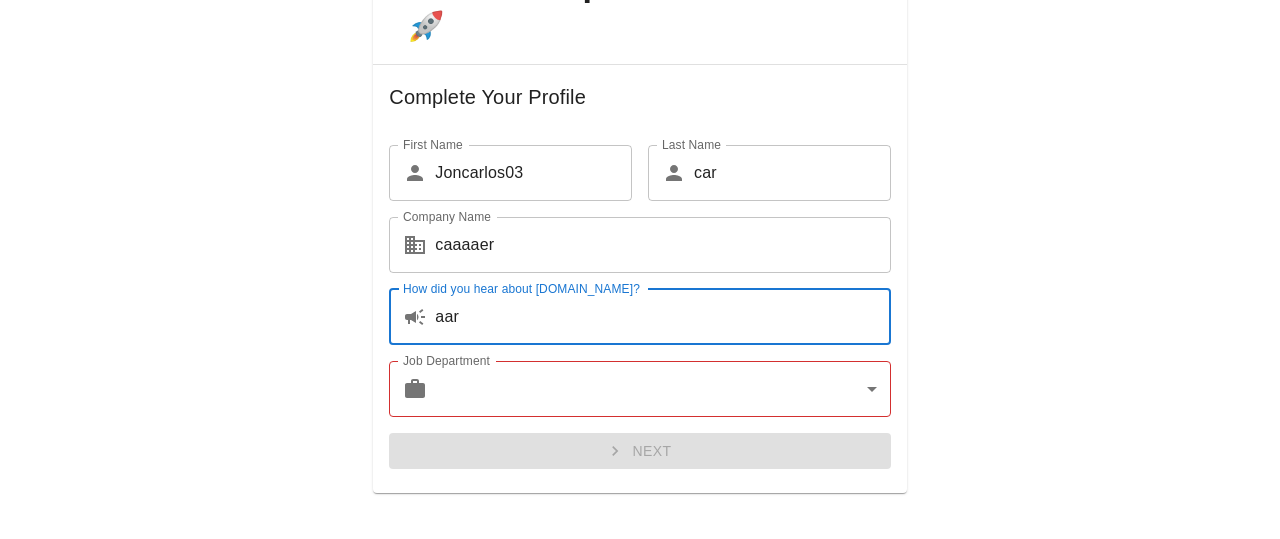type on "aar" 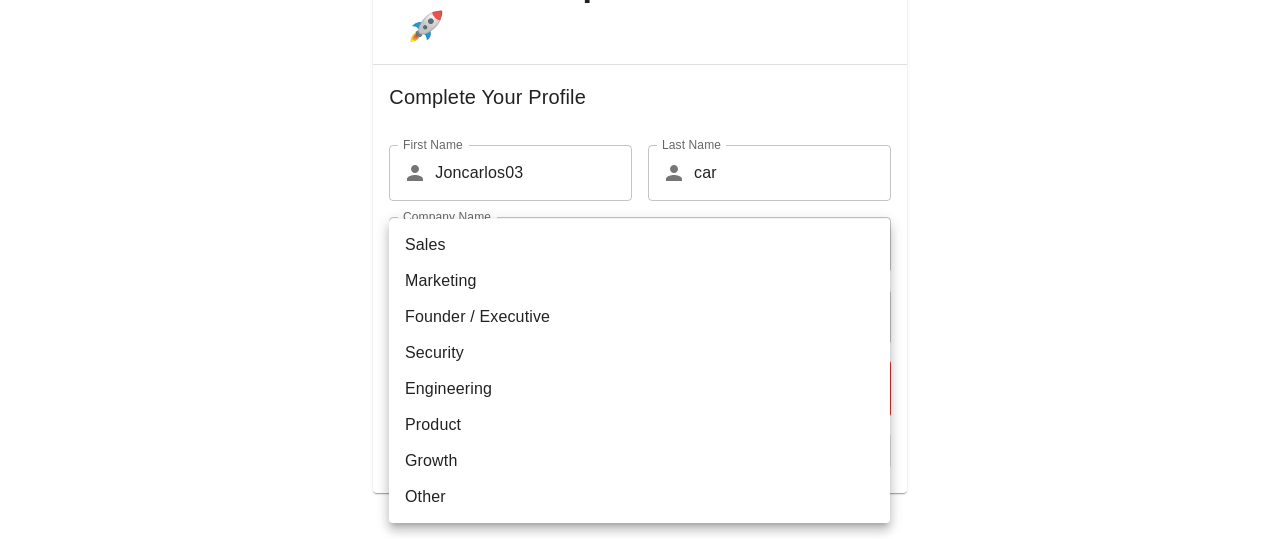 click on "Engineering" at bounding box center [639, 389] 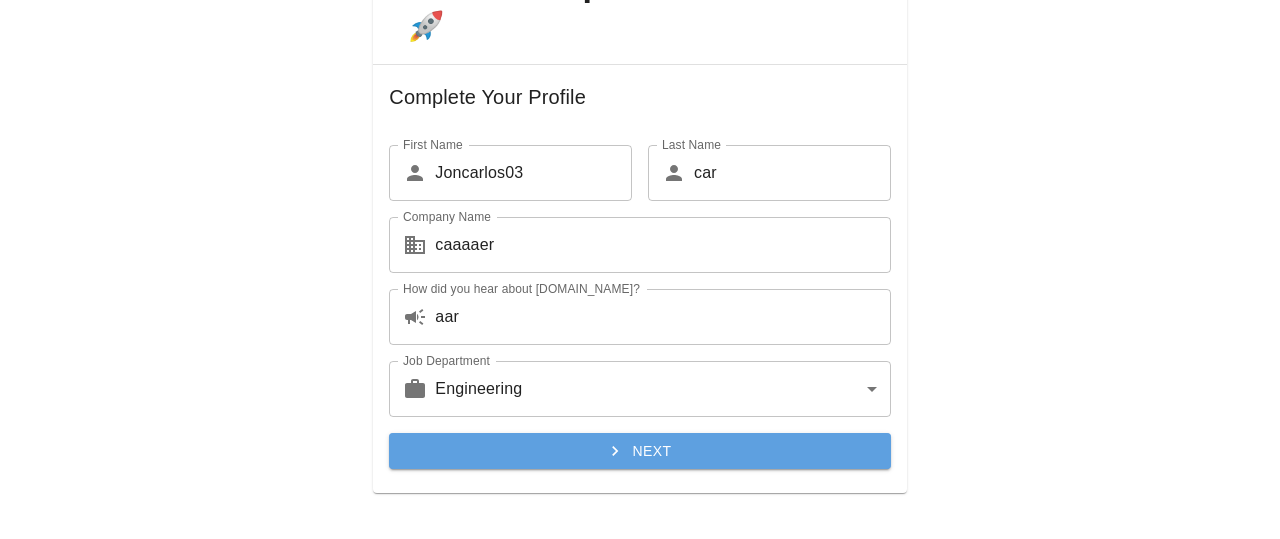 click on "Next" at bounding box center (639, 451) 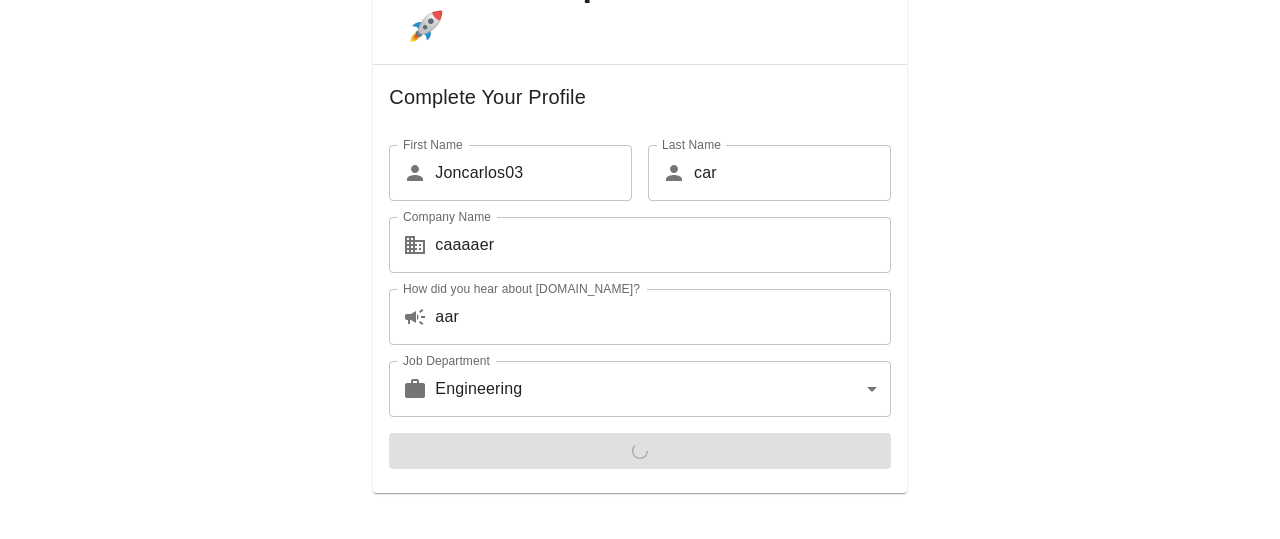 scroll, scrollTop: 12, scrollLeft: 0, axis: vertical 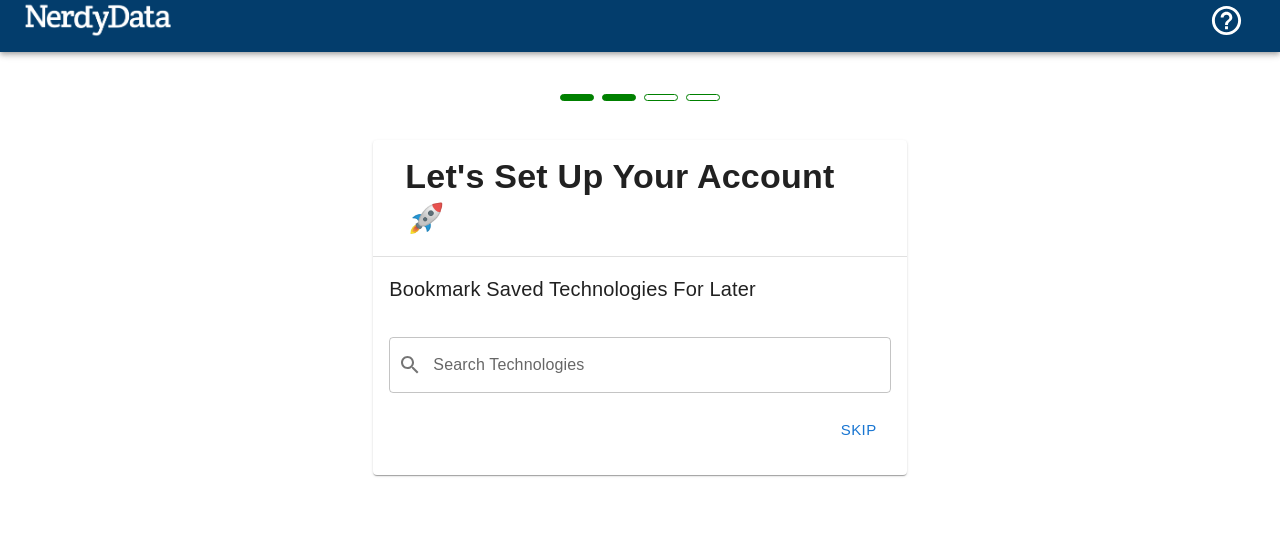 click on "Skip" at bounding box center (859, 430) 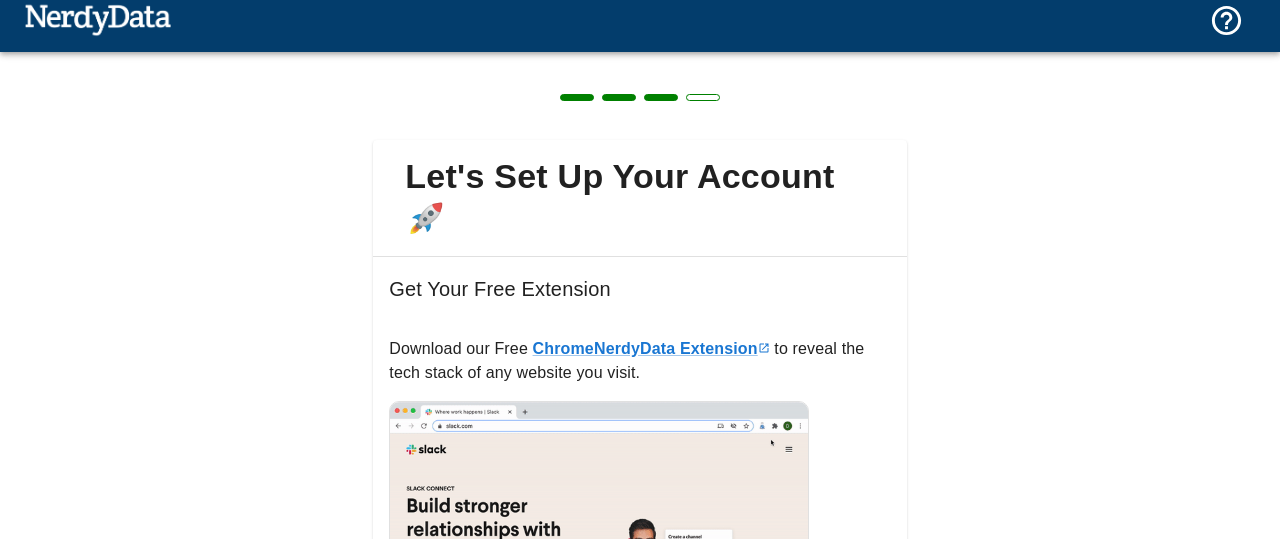 scroll, scrollTop: 321, scrollLeft: 0, axis: vertical 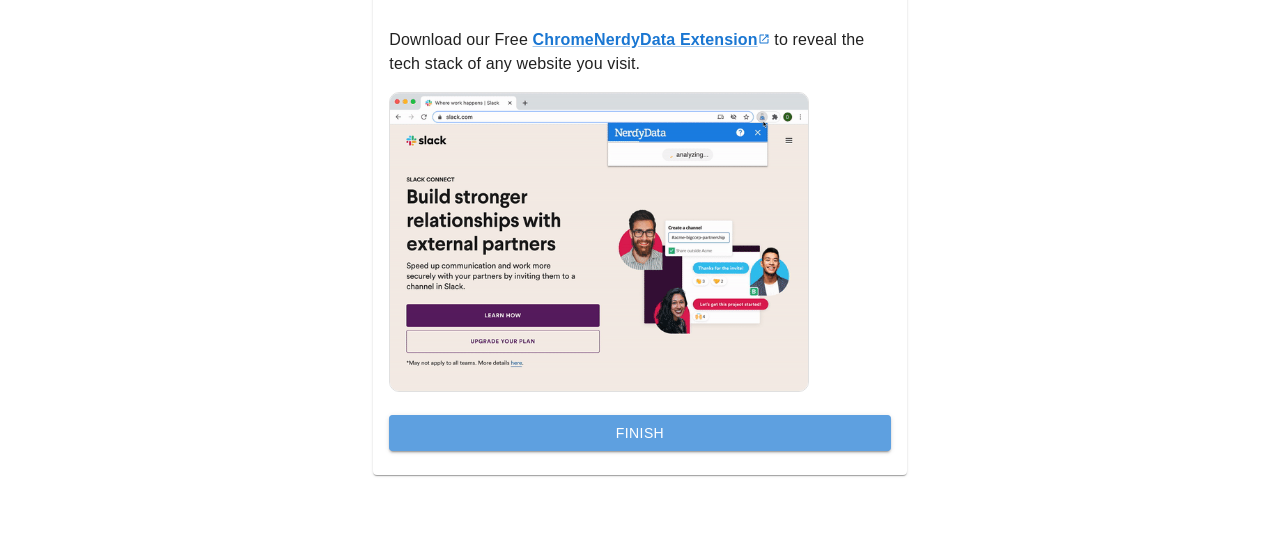 click on "Finish" at bounding box center [639, 433] 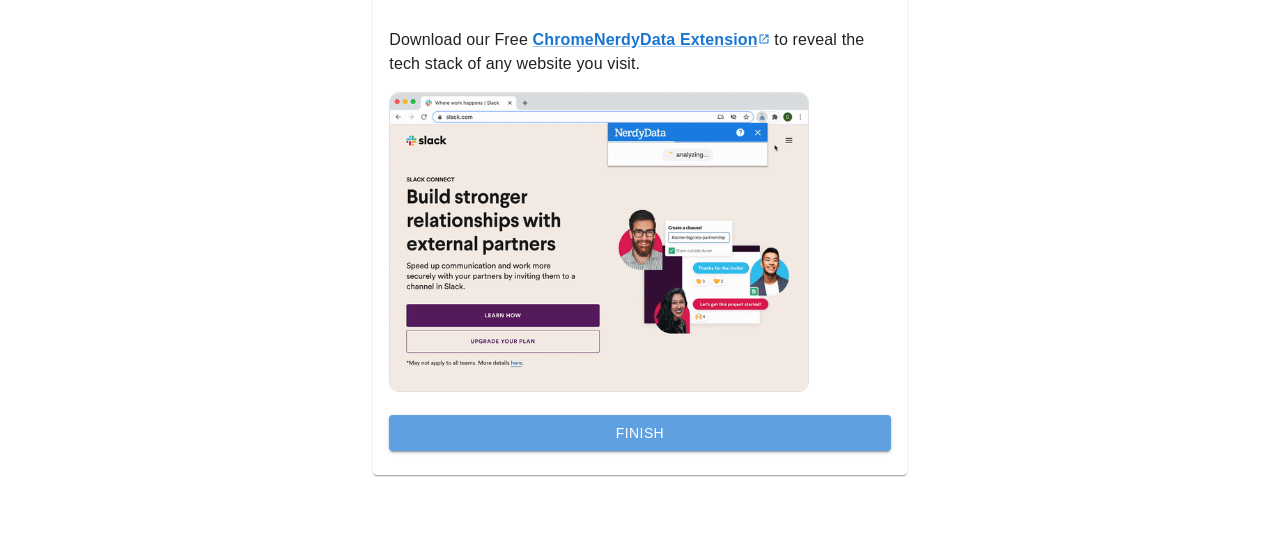 scroll, scrollTop: 0, scrollLeft: 0, axis: both 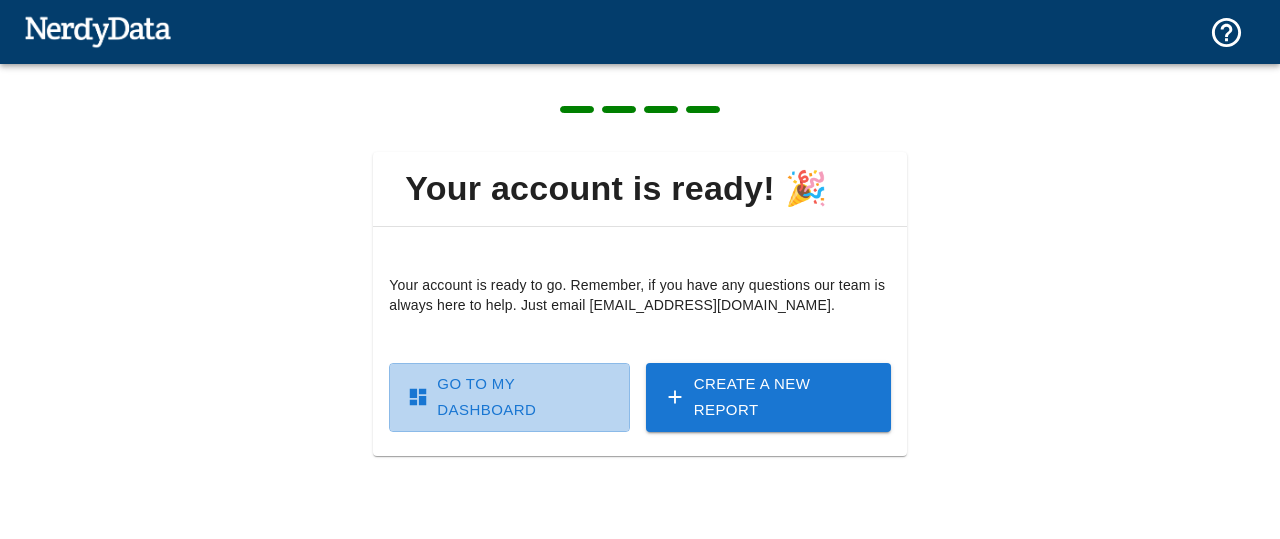 click on "Go To My Dashboard" at bounding box center [509, 397] 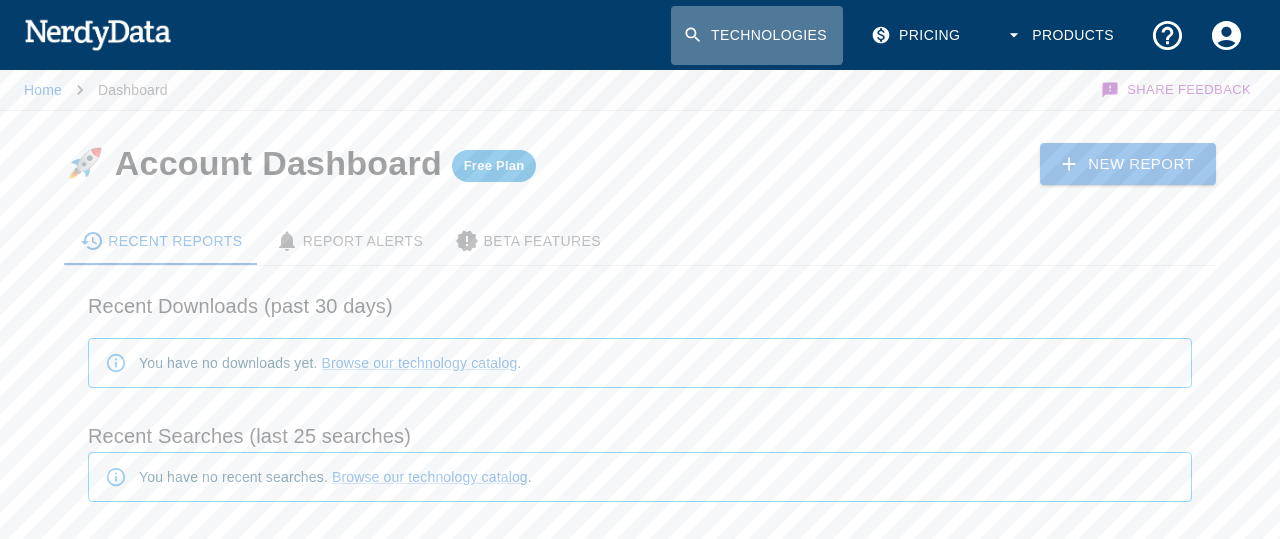 click on "Technologies" at bounding box center (757, 35) 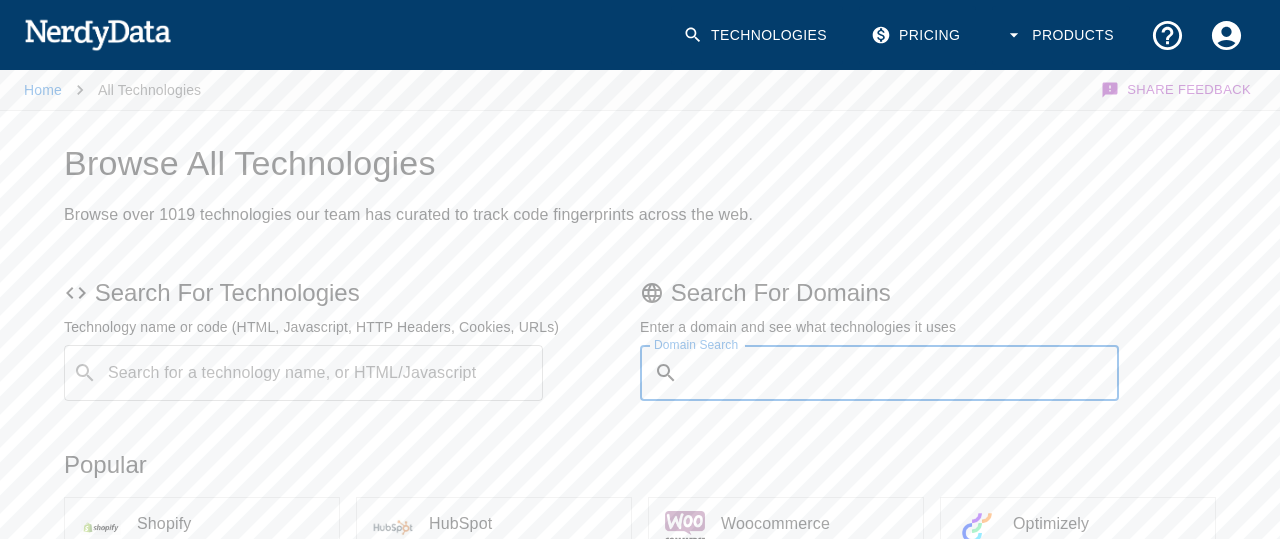 click on "Domain Search" at bounding box center [902, 373] 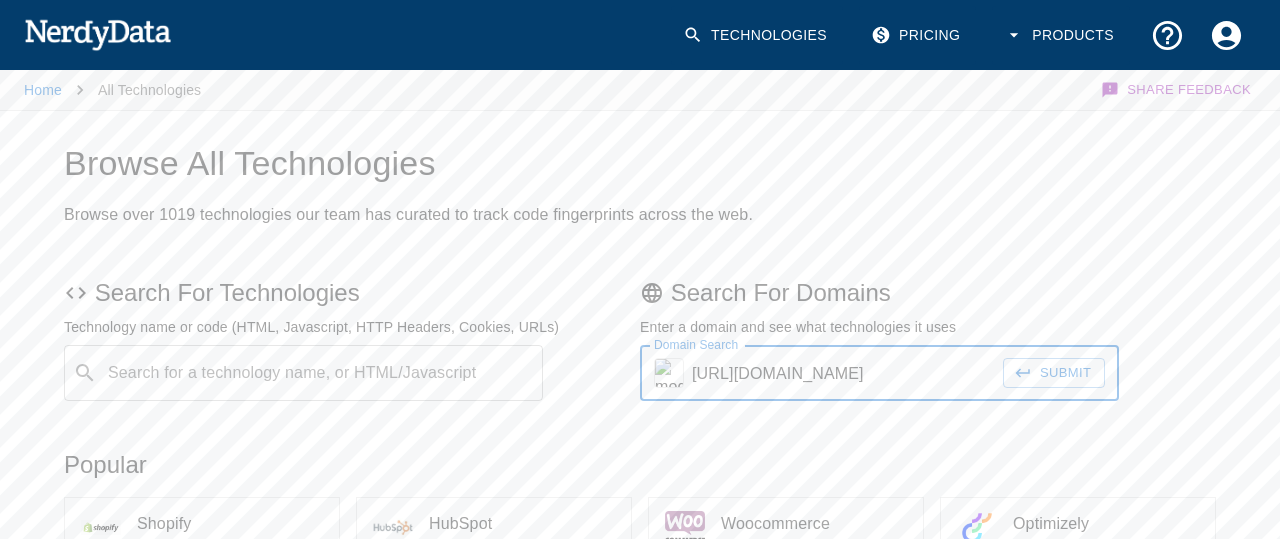 scroll, scrollTop: 204, scrollLeft: 0, axis: vertical 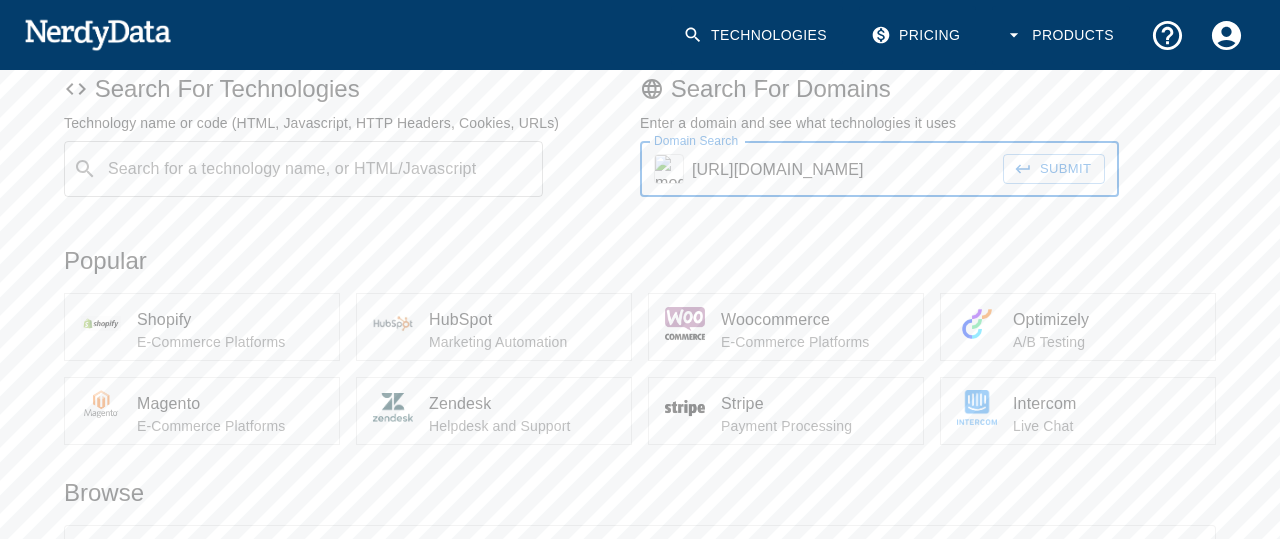 type on "[URL][DOMAIN_NAME]" 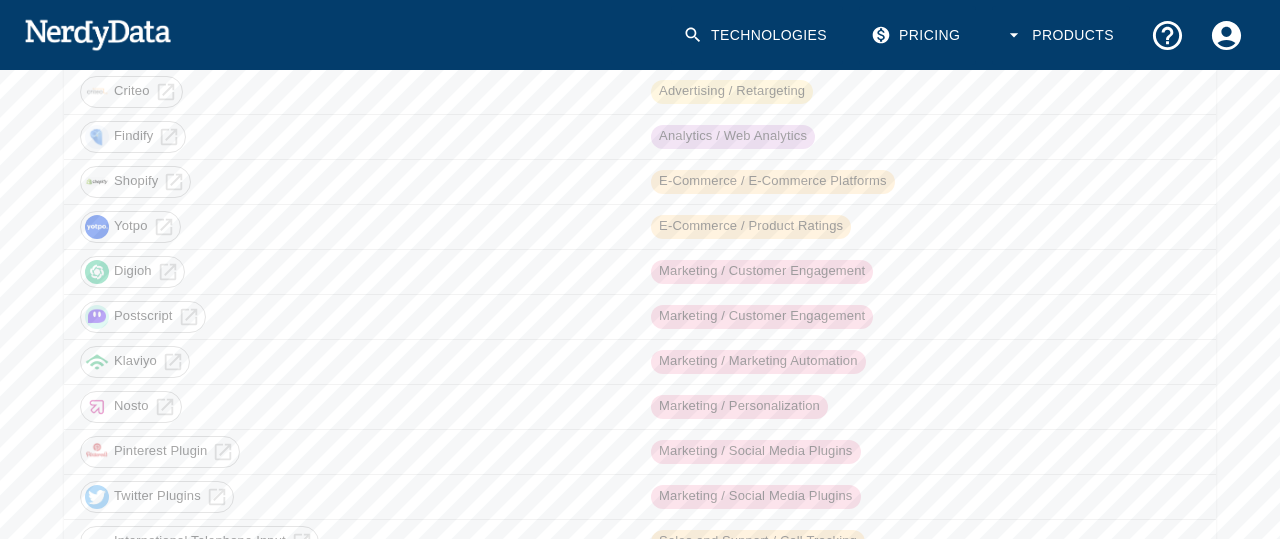 scroll, scrollTop: 612, scrollLeft: 0, axis: vertical 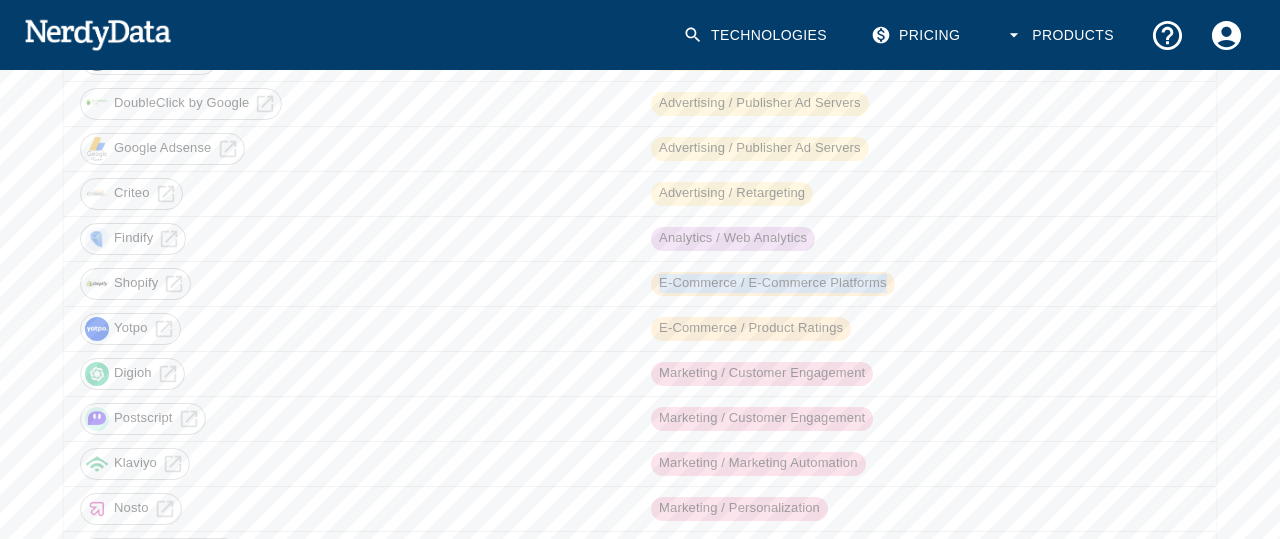 drag, startPoint x: 891, startPoint y: 282, endPoint x: 643, endPoint y: 287, distance: 248.0504 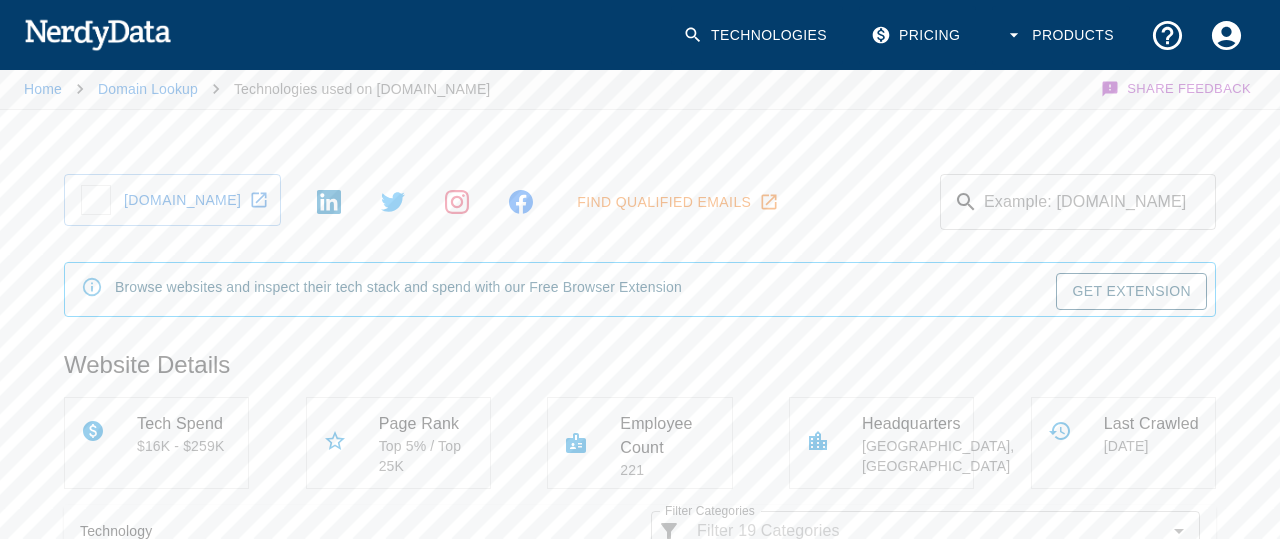 scroll, scrollTop: 0, scrollLeft: 0, axis: both 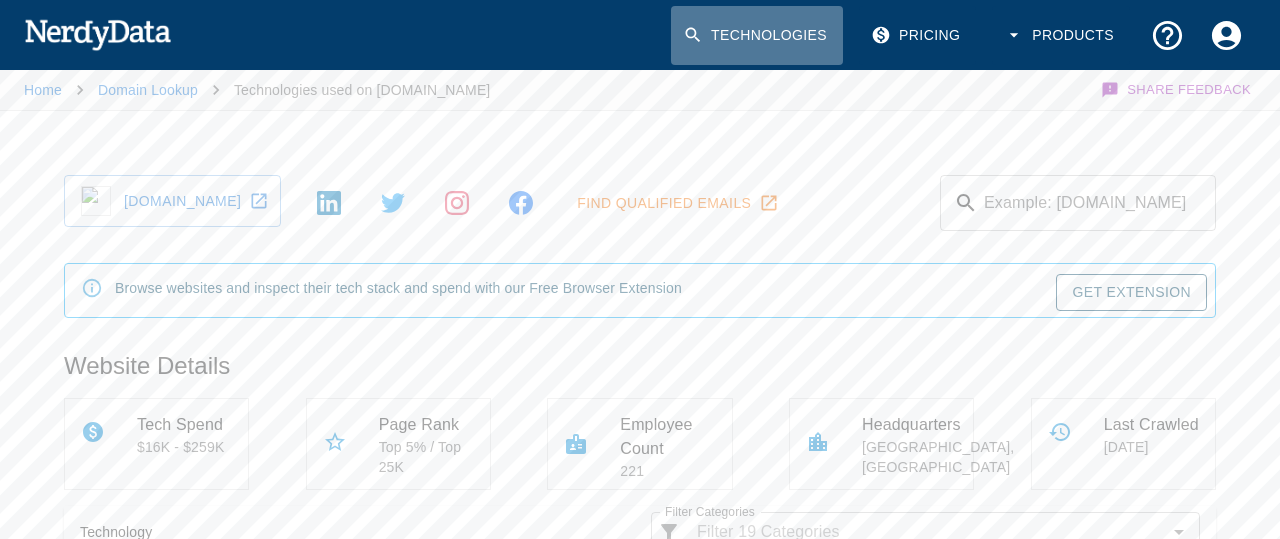click on "Technologies" at bounding box center (757, 35) 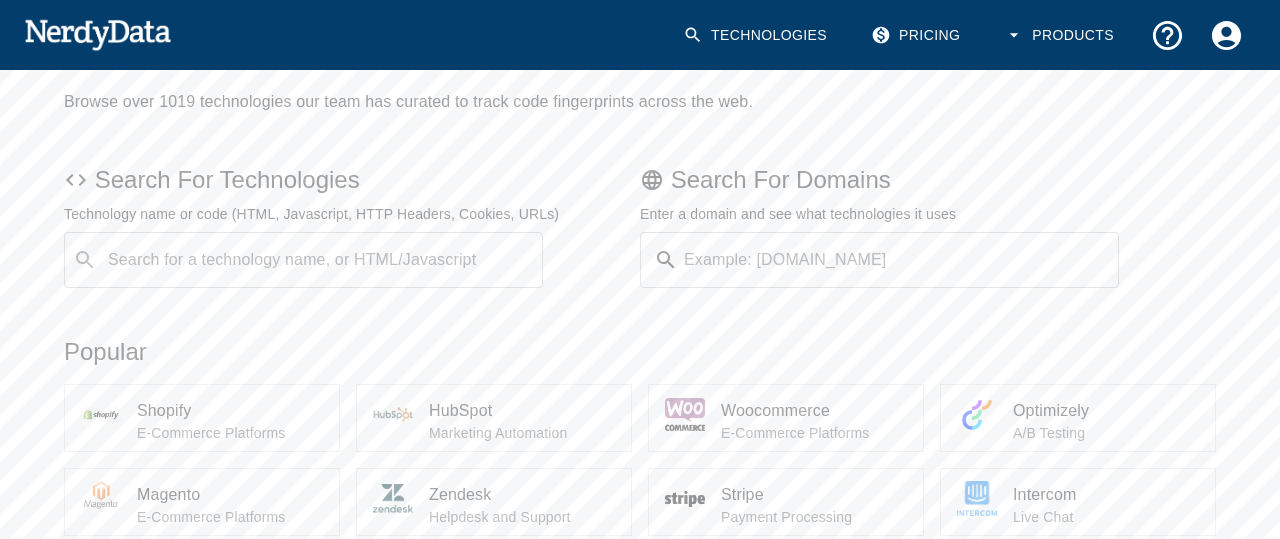 scroll, scrollTop: 102, scrollLeft: 0, axis: vertical 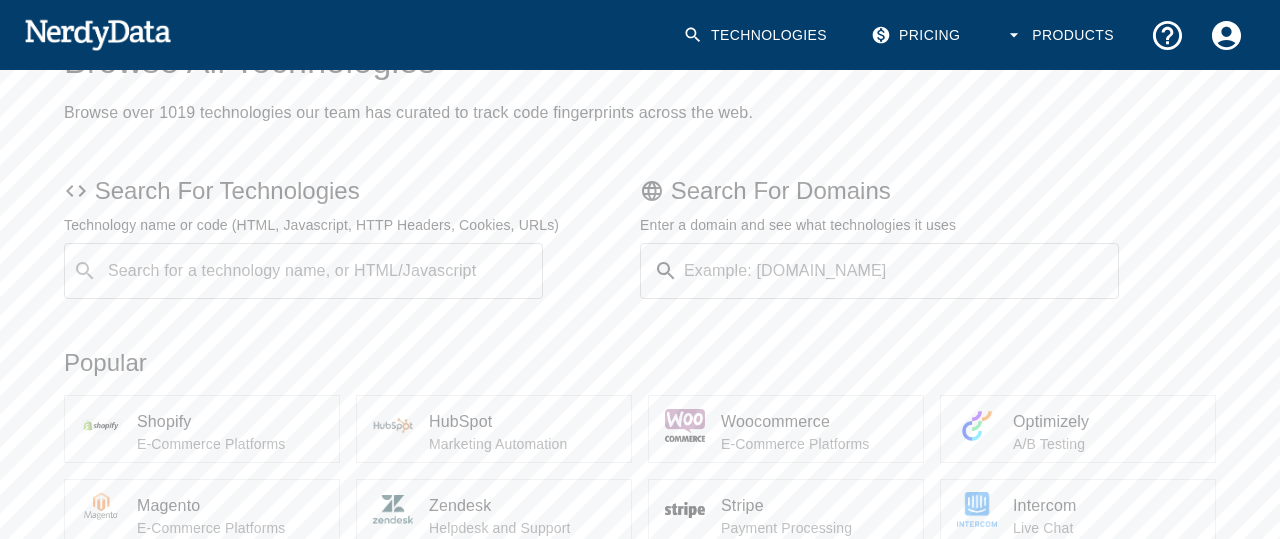 click on "Search for a technology name, or HTML/Javascript" at bounding box center (319, 271) 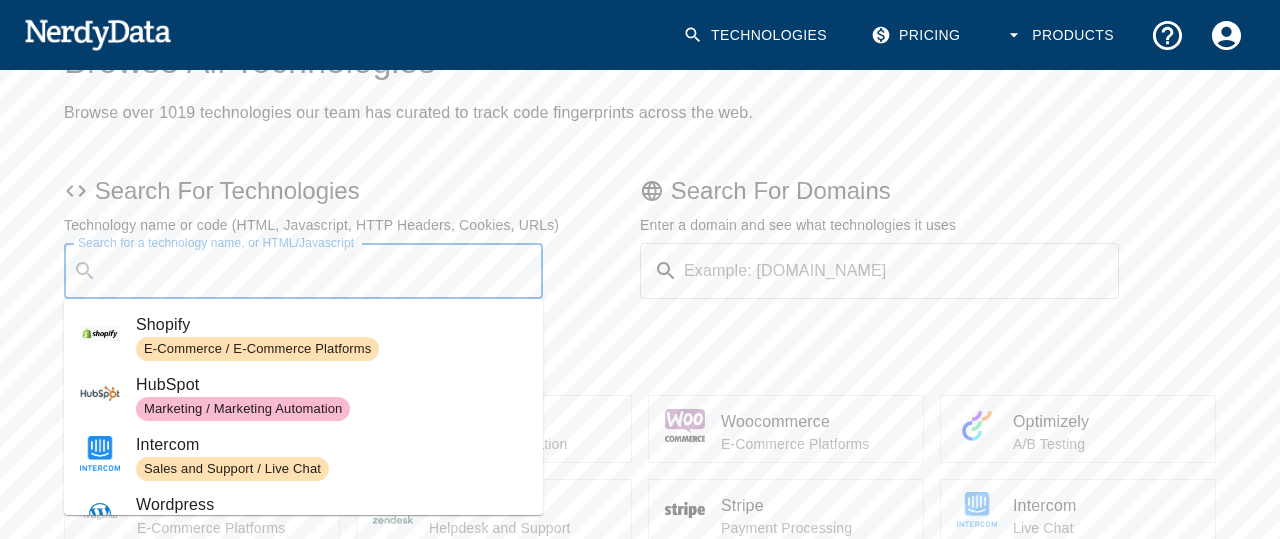 paste on "E-Commerce / E-Commerce Platforms" 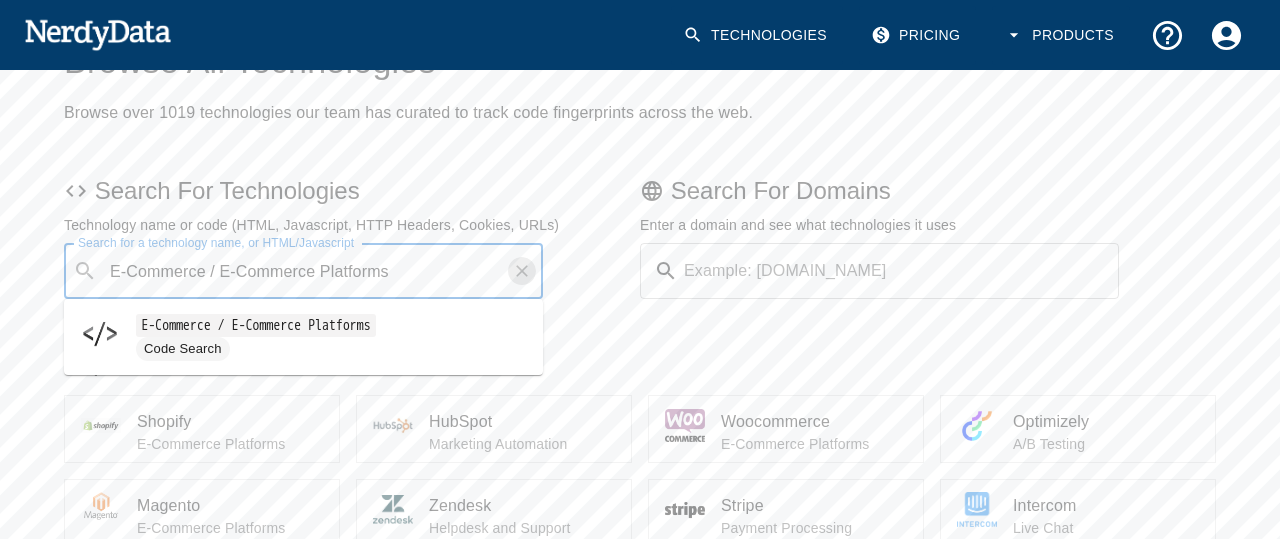click 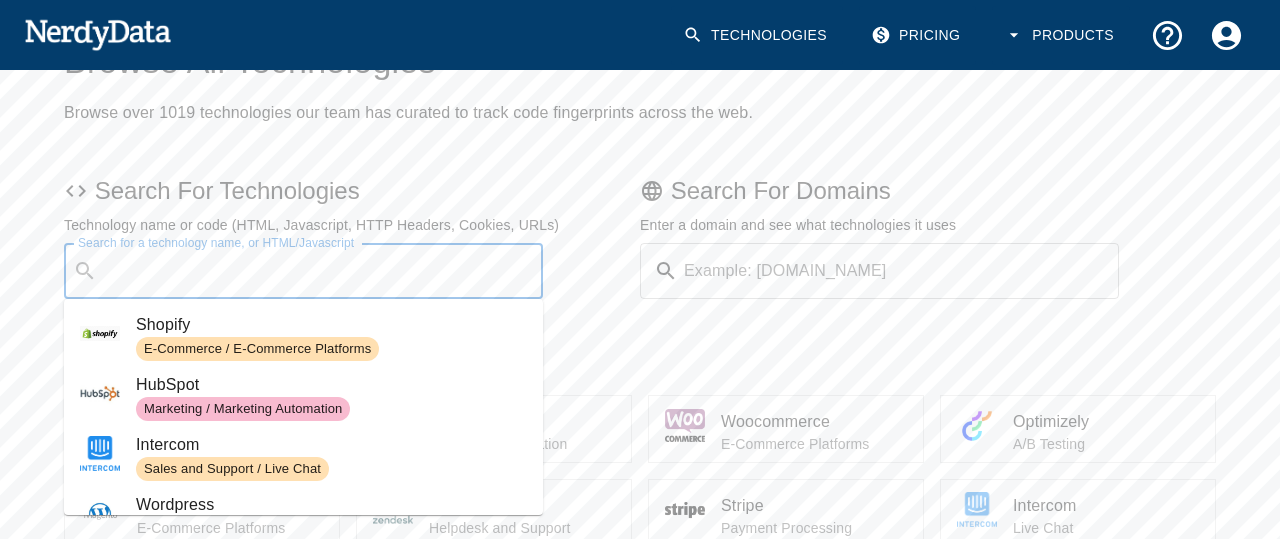 click on "Shopify" at bounding box center [331, 325] 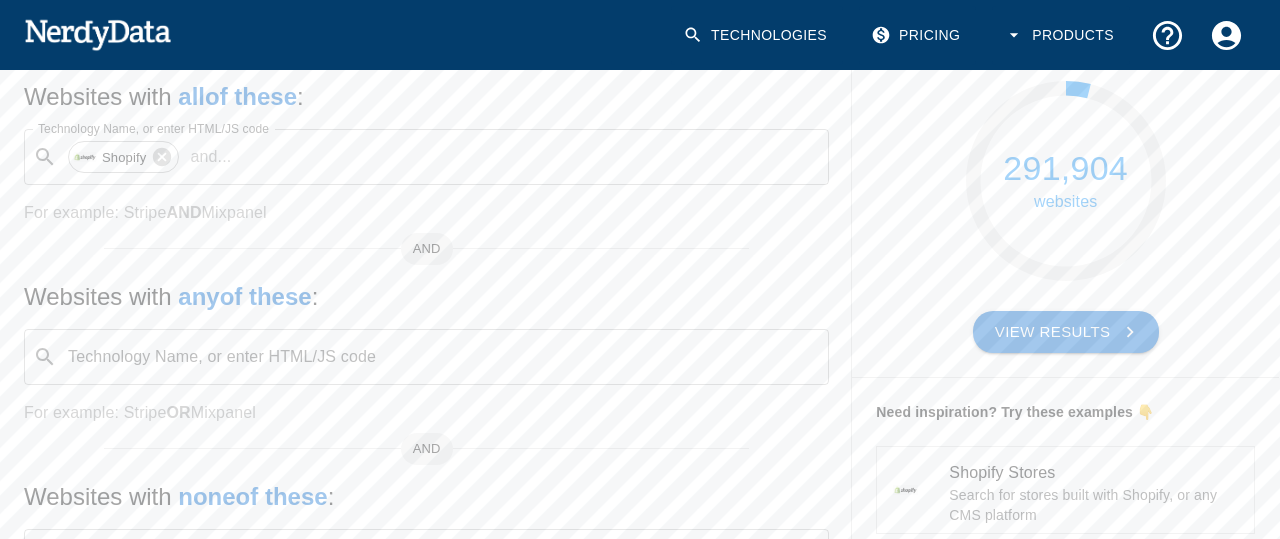 scroll, scrollTop: 204, scrollLeft: 0, axis: vertical 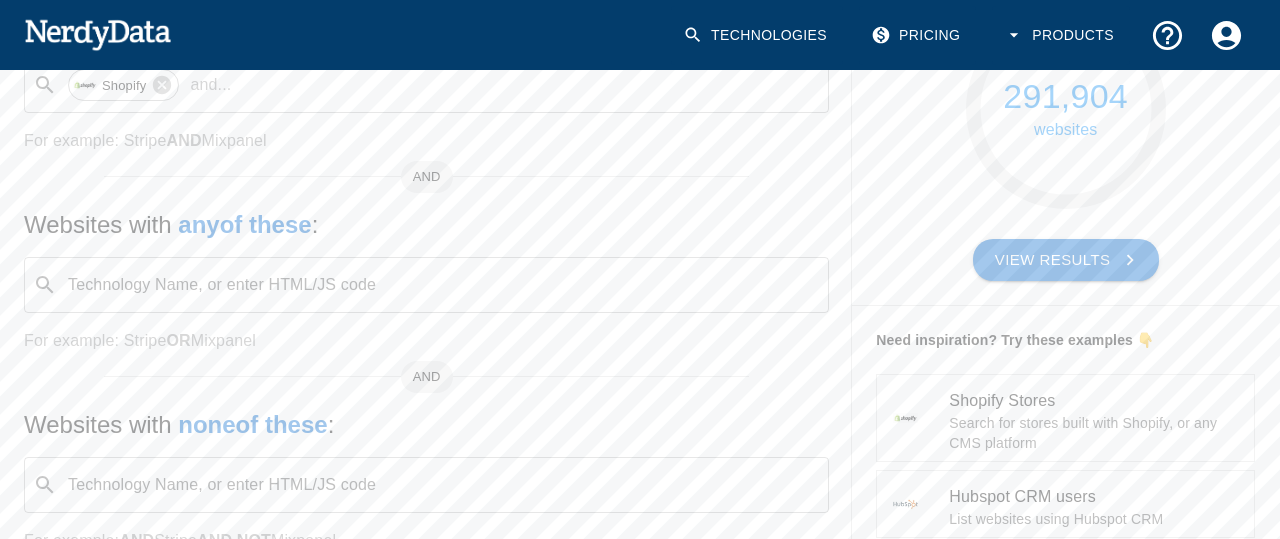 click on "Technology Name, or enter HTML/JS code" at bounding box center [442, 285] 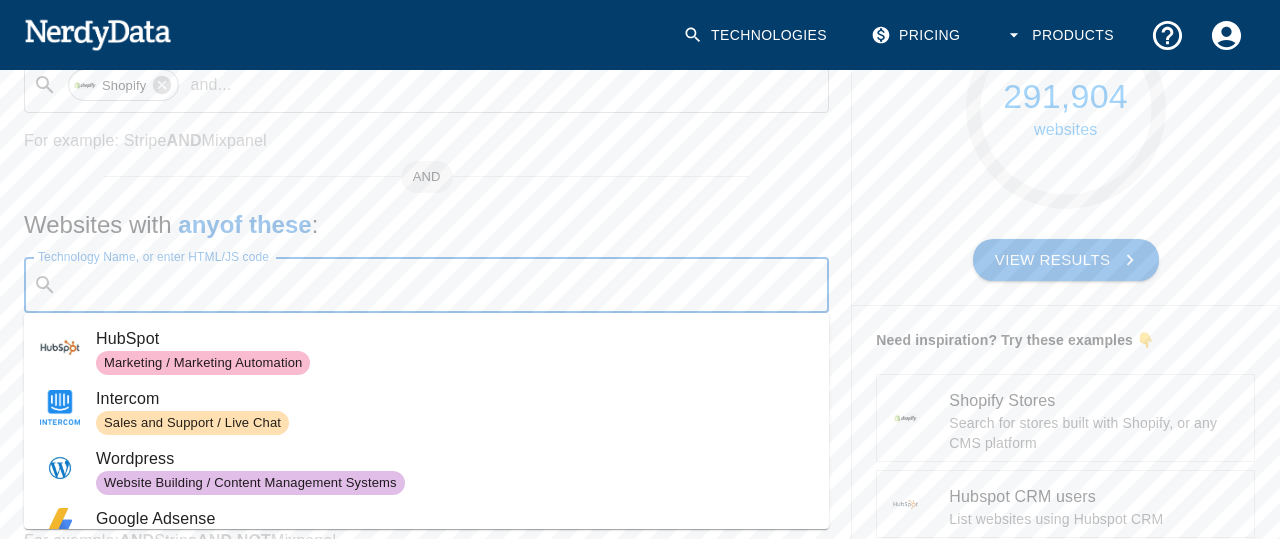 paste on "E-Commerce / E-Commerce Platforms" 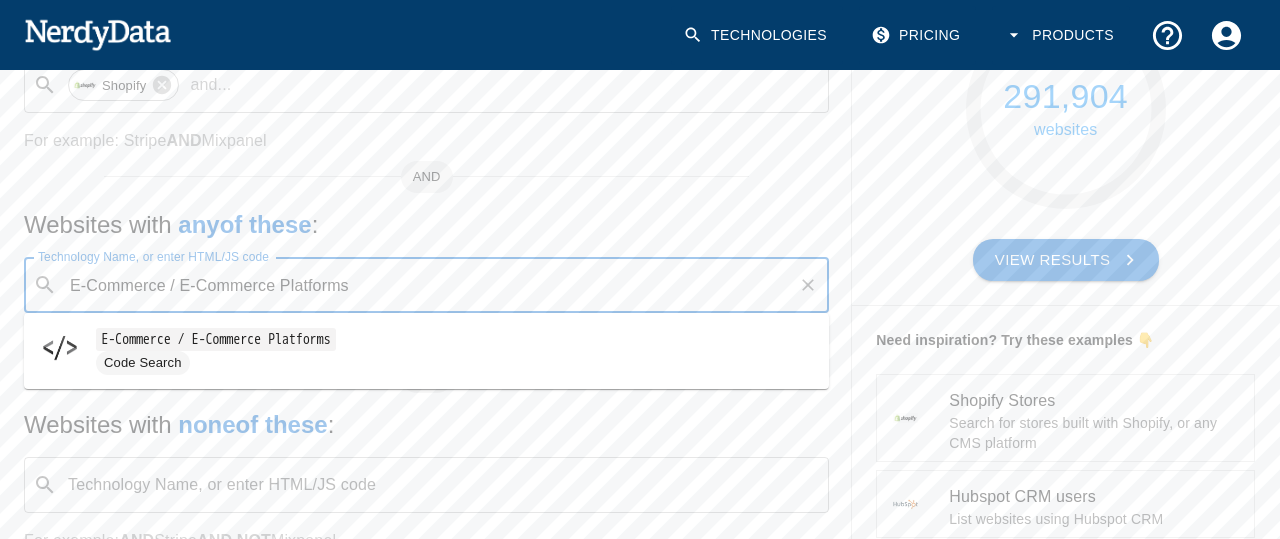 drag, startPoint x: 333, startPoint y: 285, endPoint x: 171, endPoint y: 288, distance: 162.02777 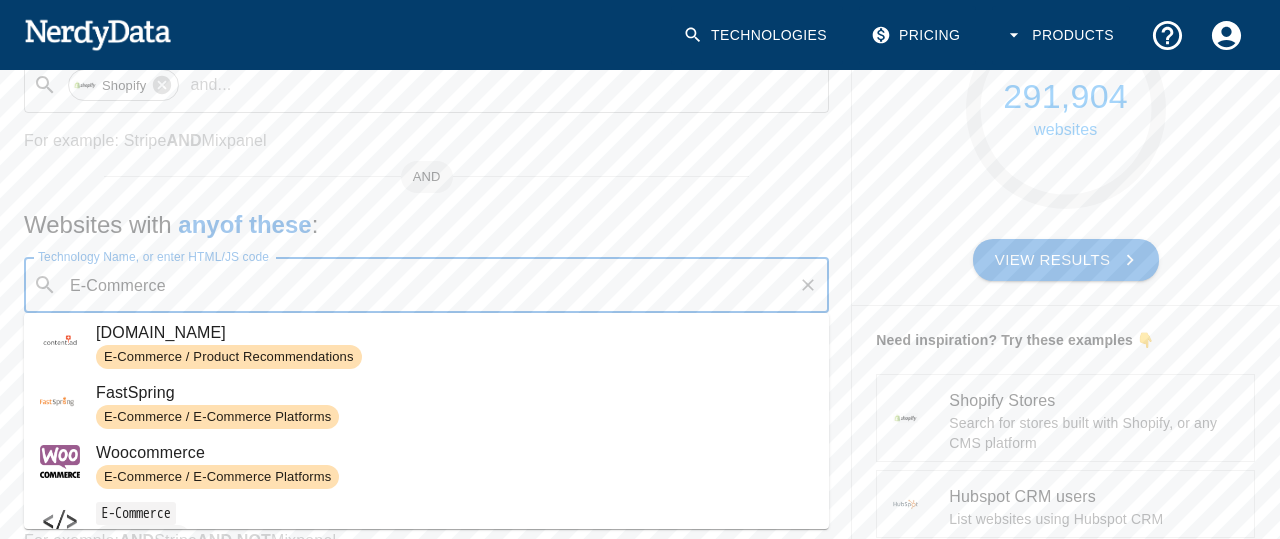 scroll, scrollTop: 340, scrollLeft: 0, axis: vertical 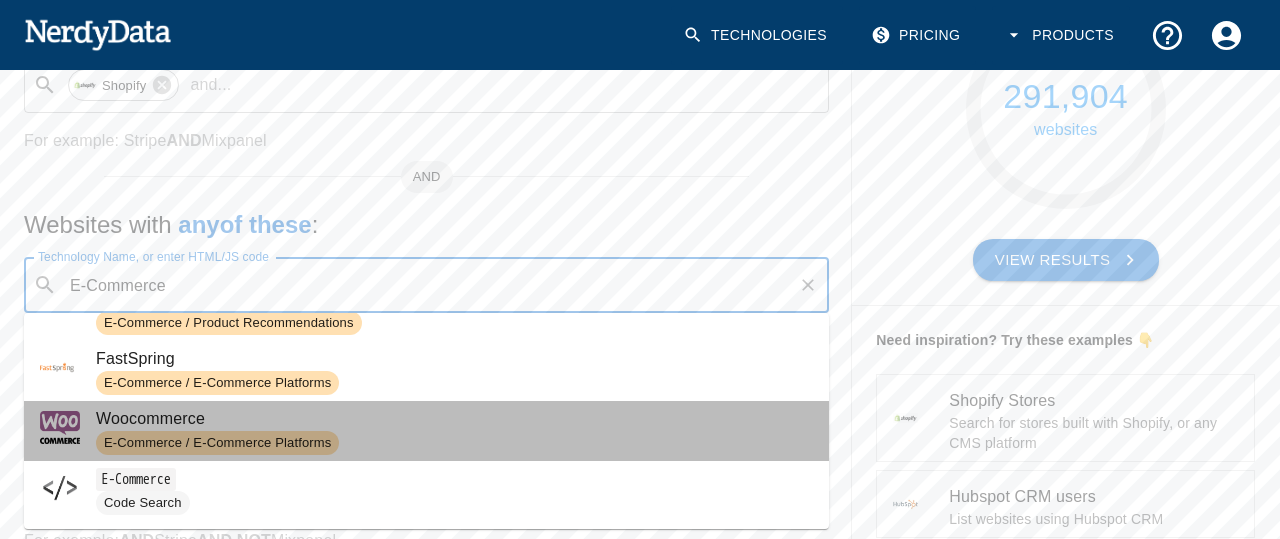 click on "Woocommerce" at bounding box center [454, 419] 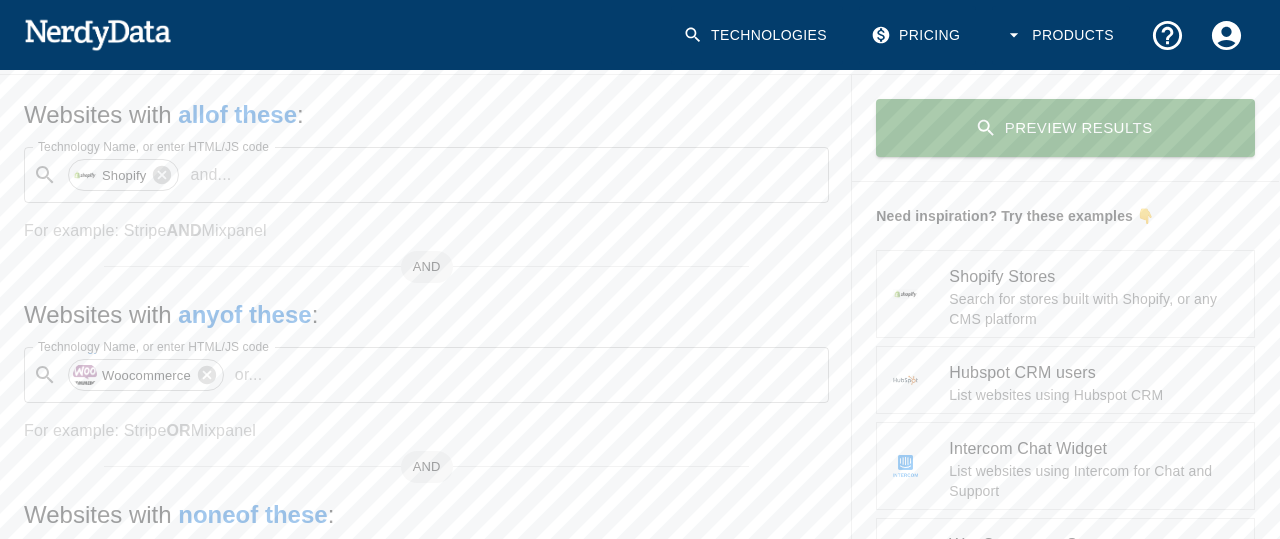 scroll, scrollTop: 0, scrollLeft: 0, axis: both 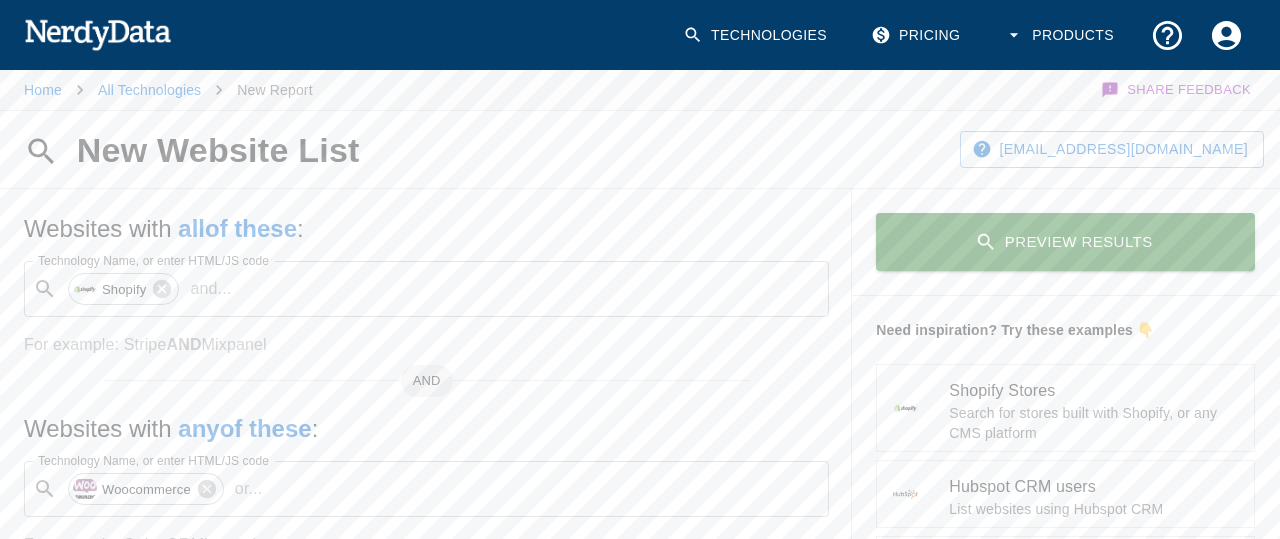 click on "Preview Results" at bounding box center [1065, 242] 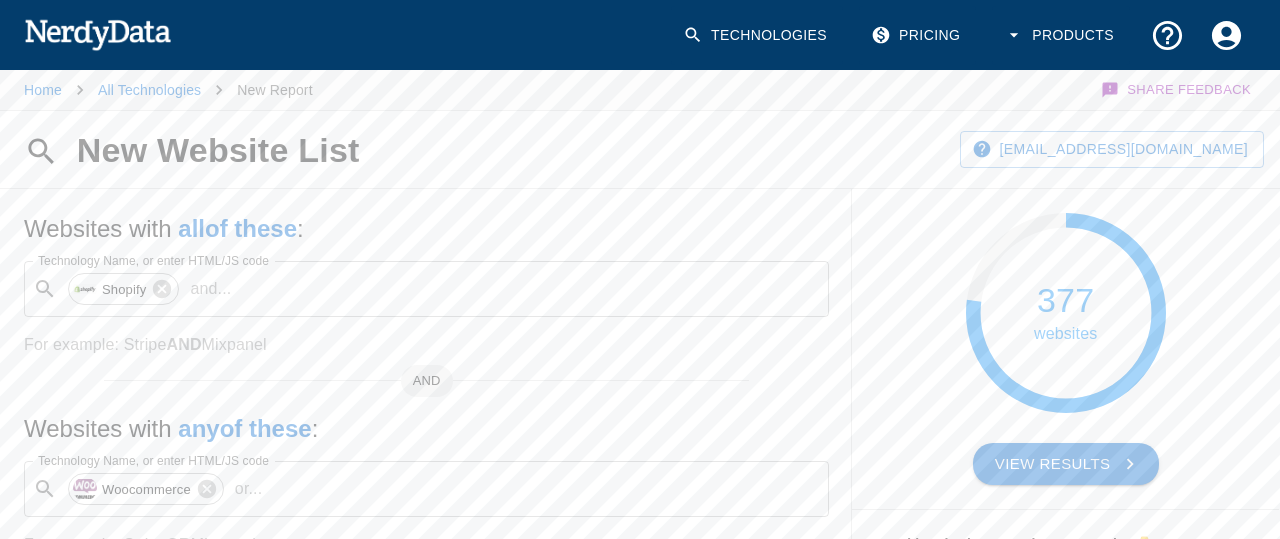 click on "View Results" at bounding box center (1066, 464) 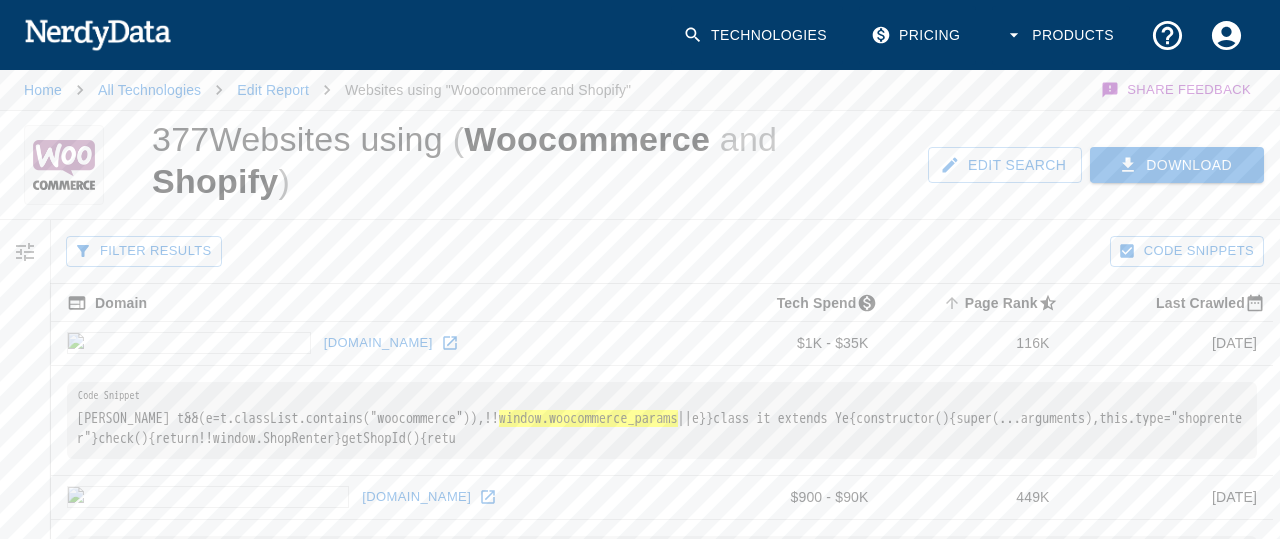 scroll, scrollTop: 102, scrollLeft: 0, axis: vertical 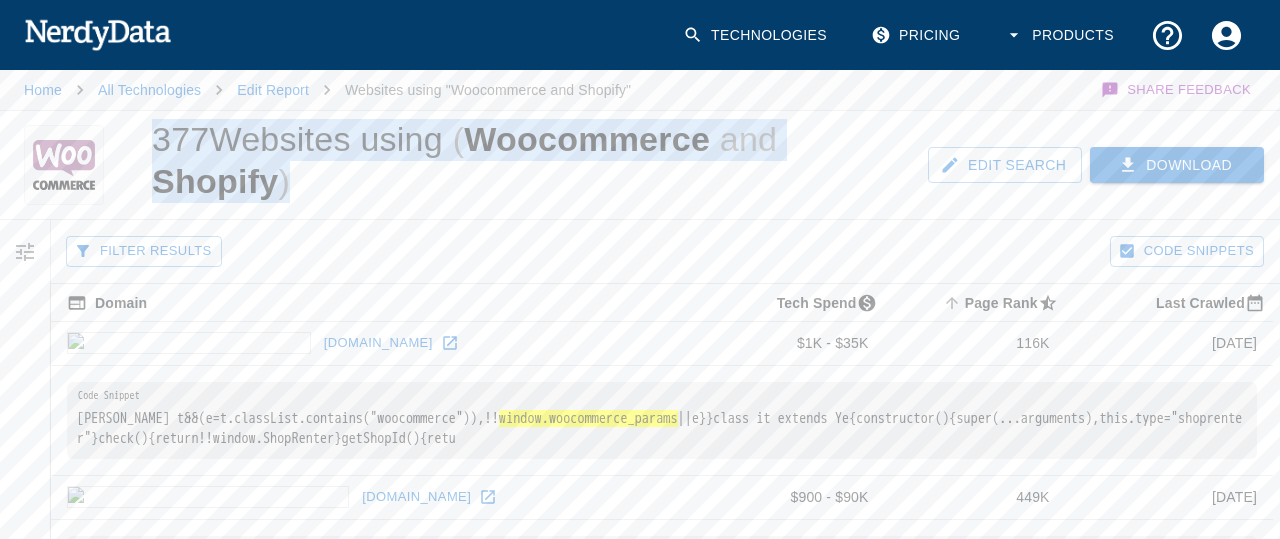 drag, startPoint x: 152, startPoint y: 141, endPoint x: 709, endPoint y: 167, distance: 557.6065 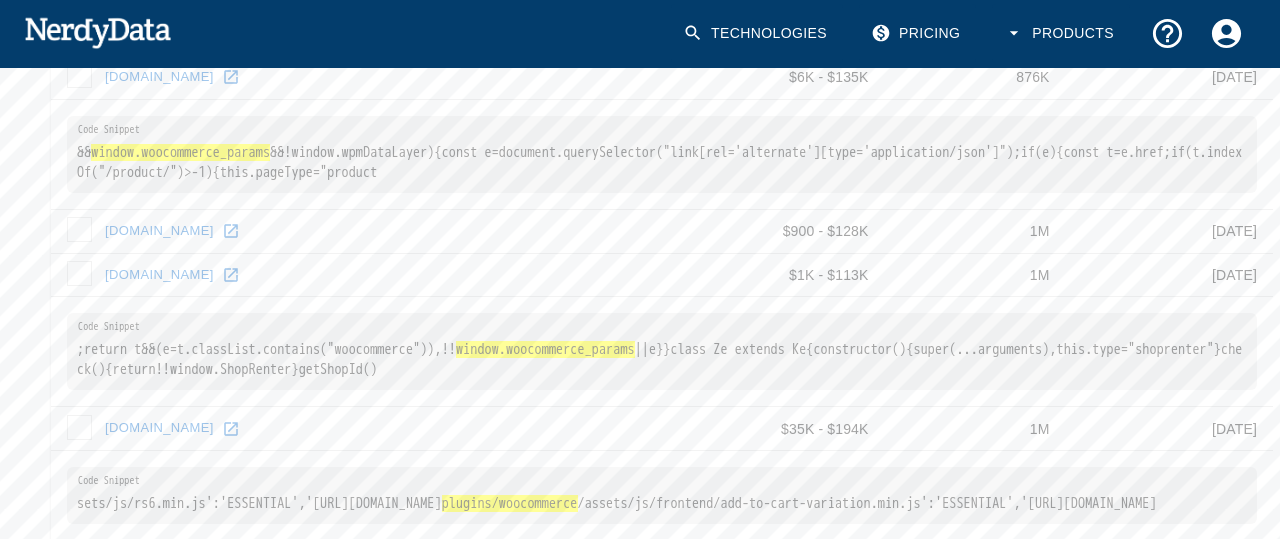 scroll, scrollTop: 816, scrollLeft: 0, axis: vertical 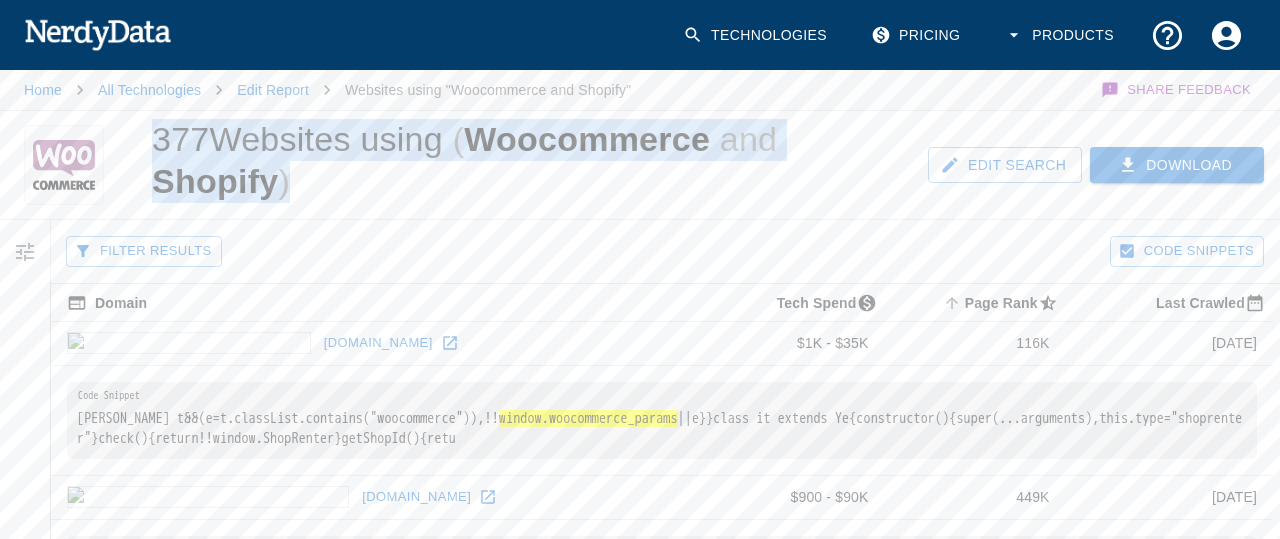 click on "377  Websites using   ( Woocommerce   and   Shopify )" at bounding box center [520, 165] 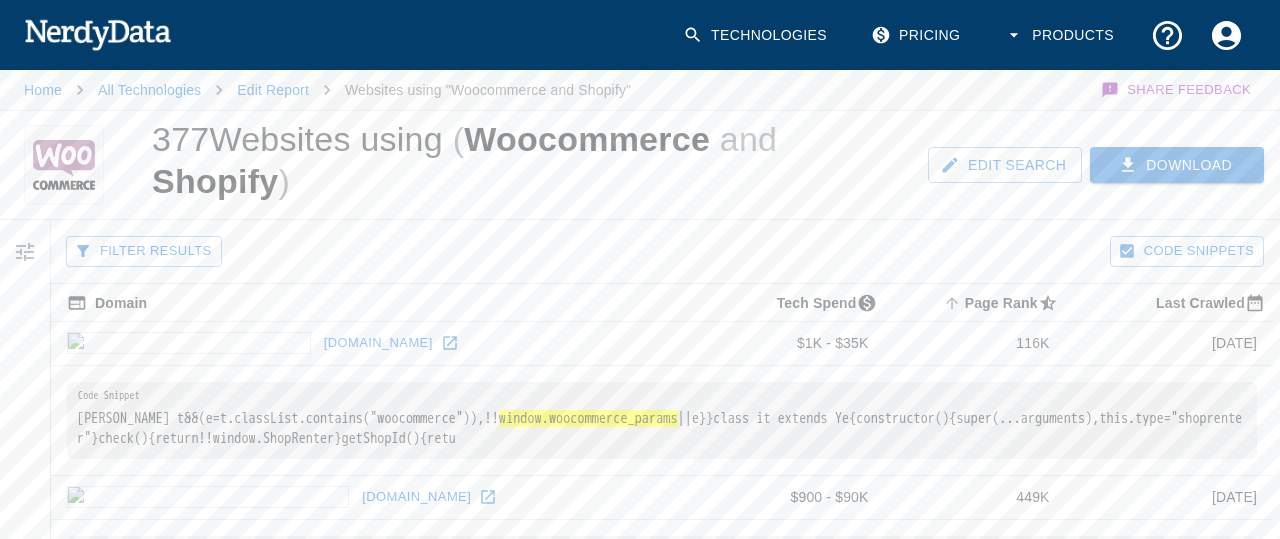 click on "Woocommerce" at bounding box center [587, 139] 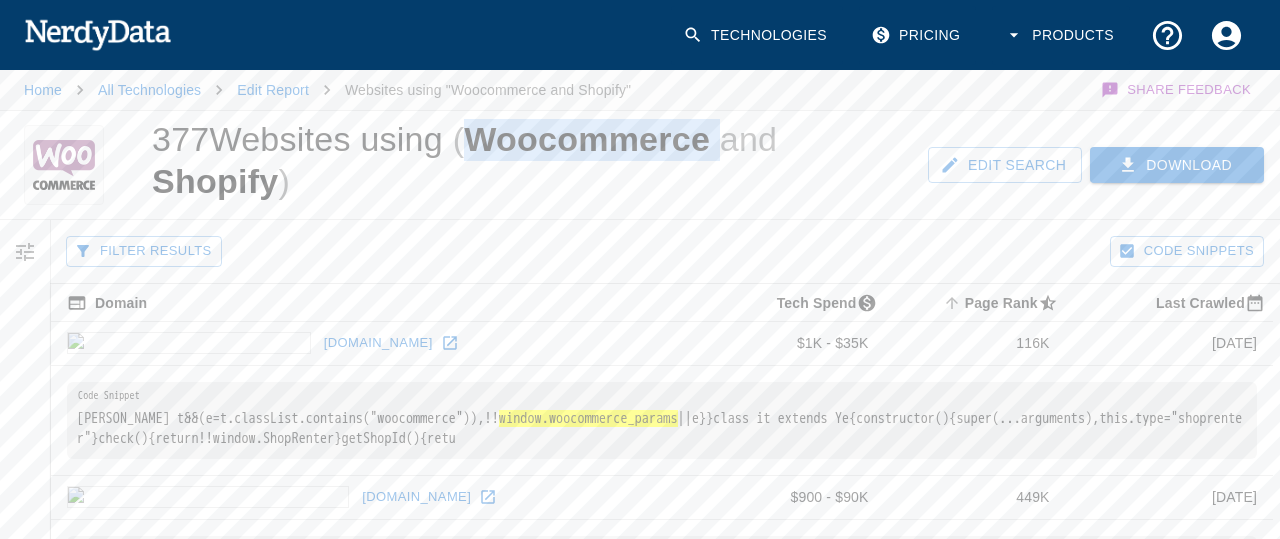 click on "Woocommerce" at bounding box center (587, 139) 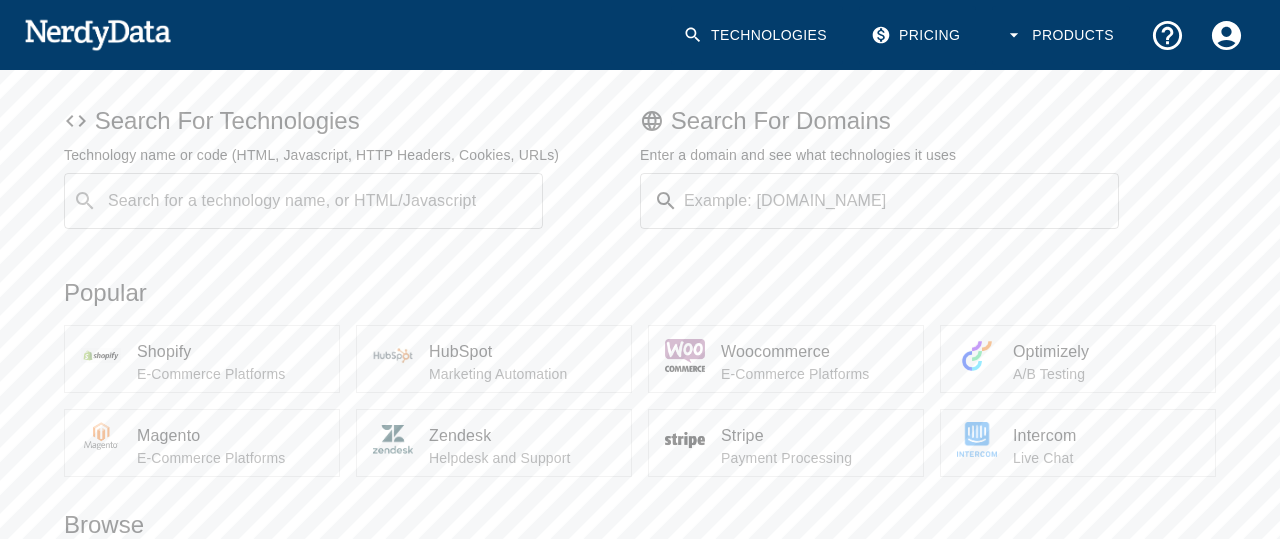 scroll, scrollTop: 204, scrollLeft: 0, axis: vertical 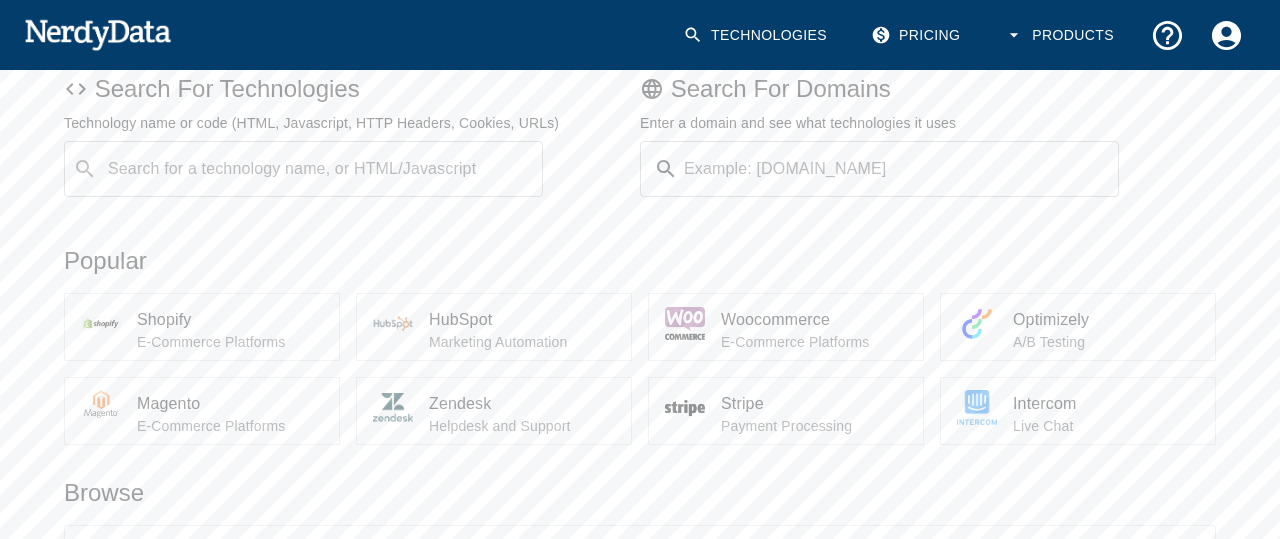 click on "Shopify" at bounding box center (230, 320) 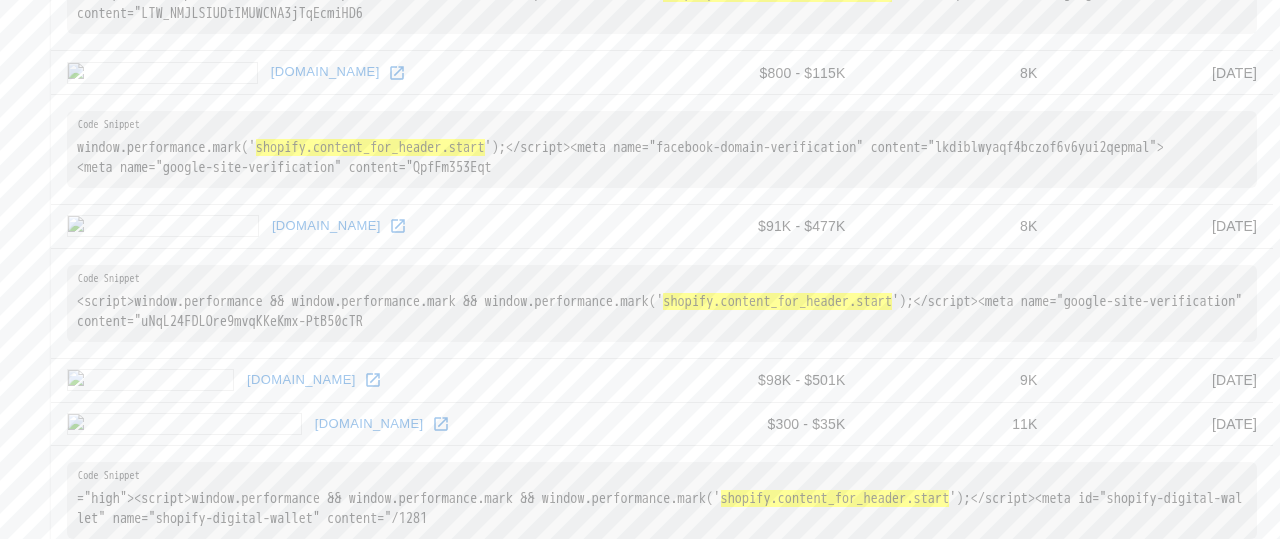 scroll, scrollTop: 1836, scrollLeft: 0, axis: vertical 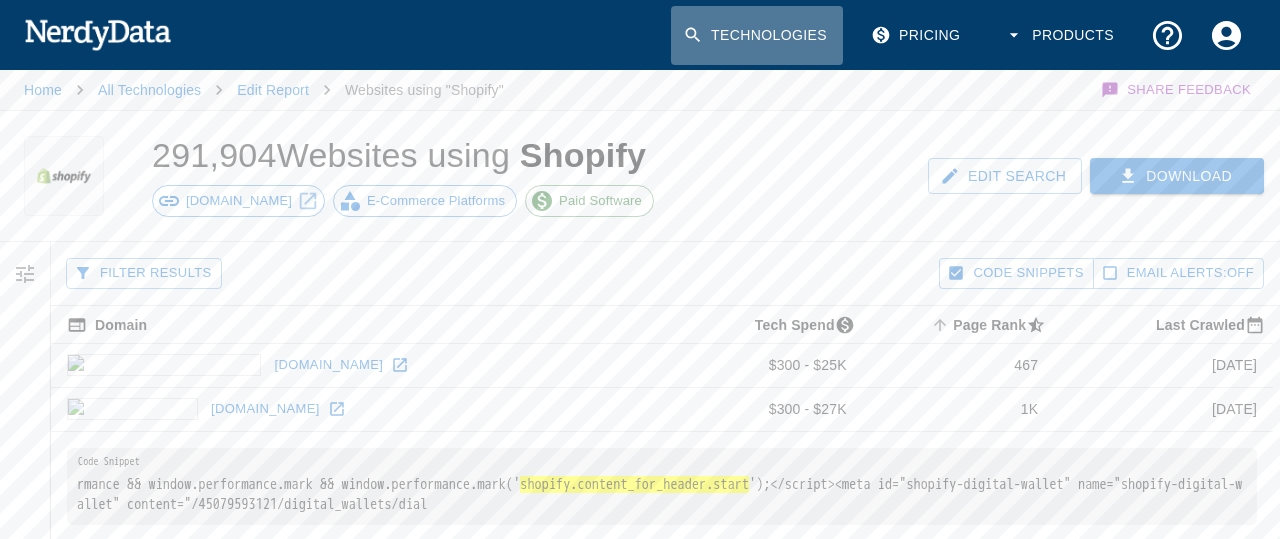click on "Technologies" at bounding box center (757, 35) 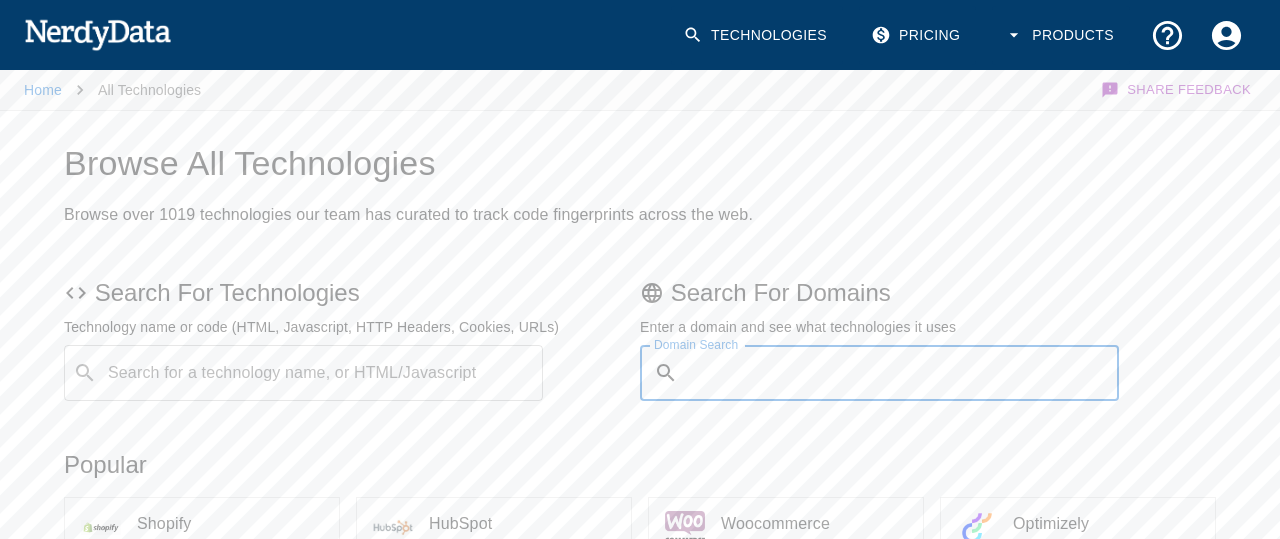 paste on "[URL][DOMAIN_NAME]" 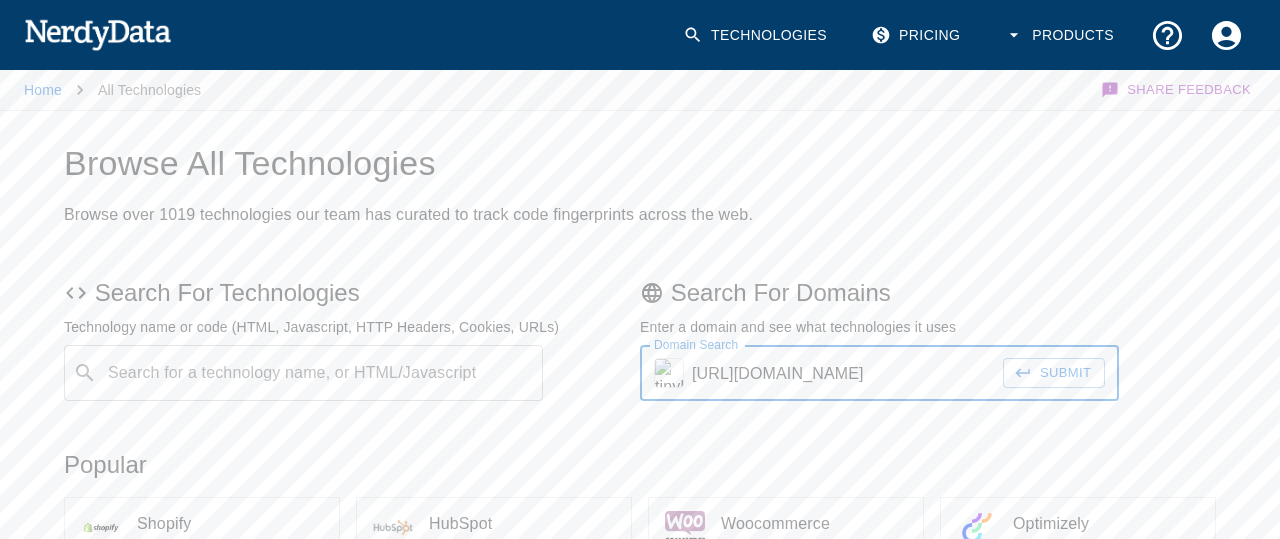 type on "[URL][DOMAIN_NAME]" 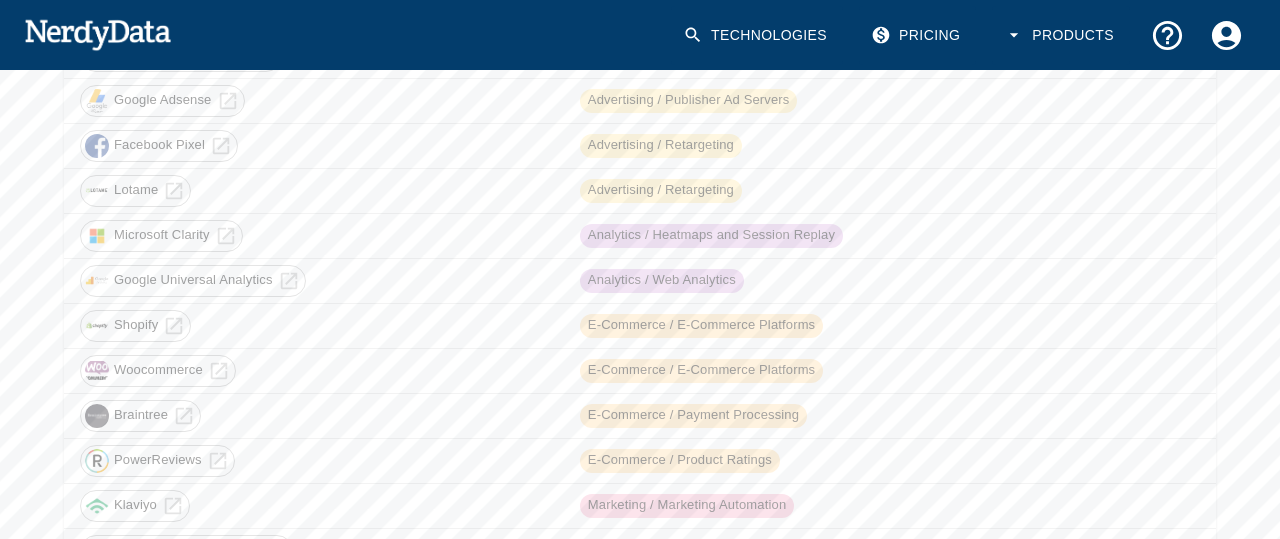 scroll, scrollTop: 612, scrollLeft: 0, axis: vertical 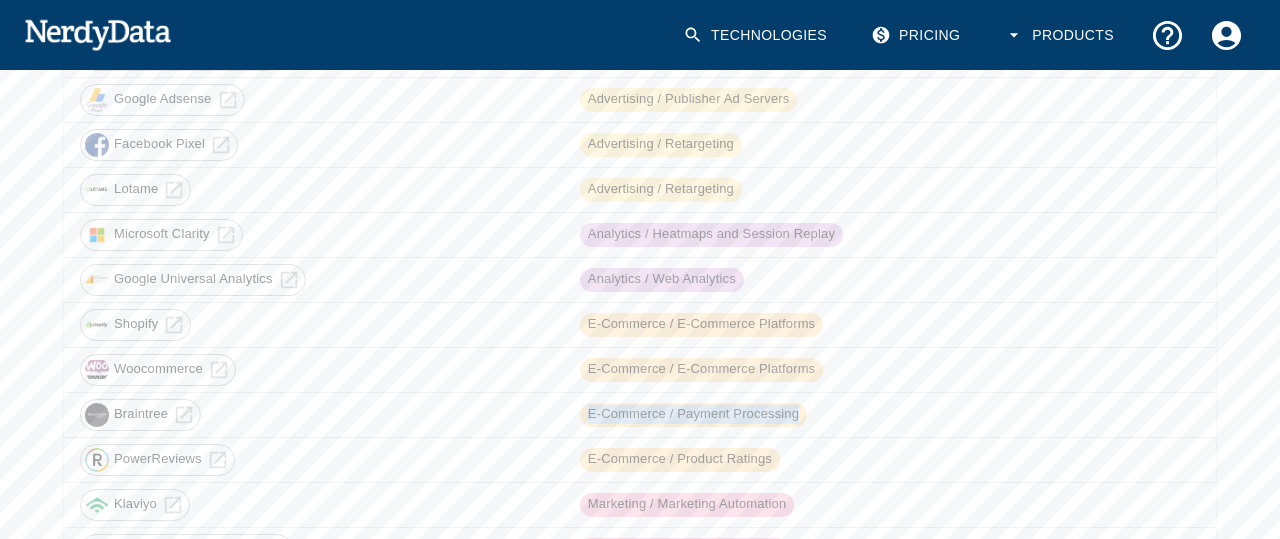 drag, startPoint x: 798, startPoint y: 395, endPoint x: 568, endPoint y: 385, distance: 230.21729 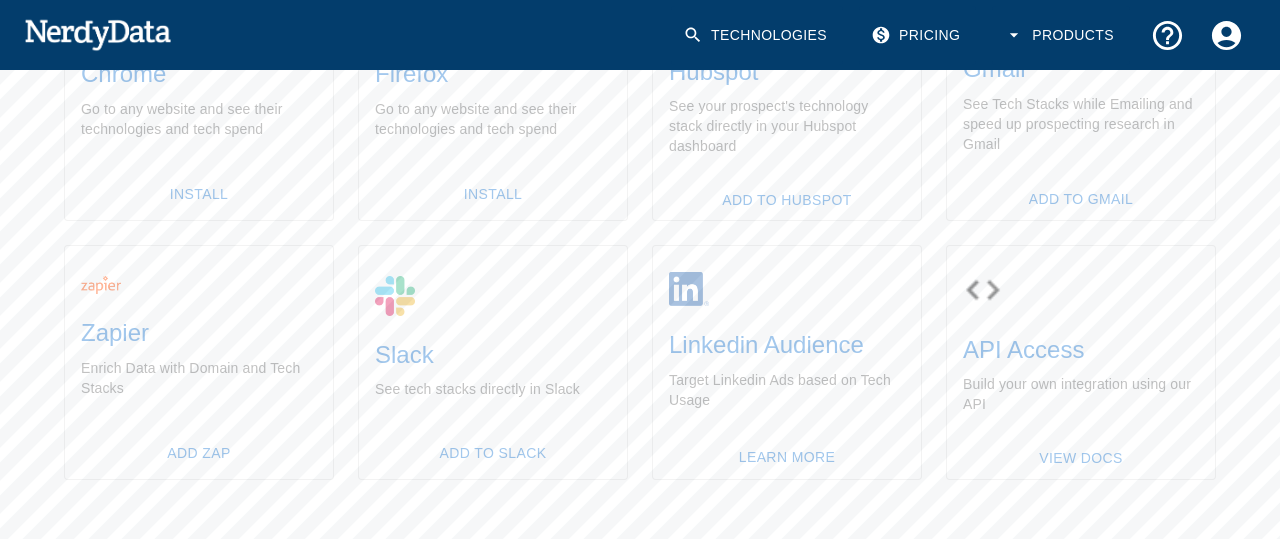 scroll, scrollTop: 1428, scrollLeft: 0, axis: vertical 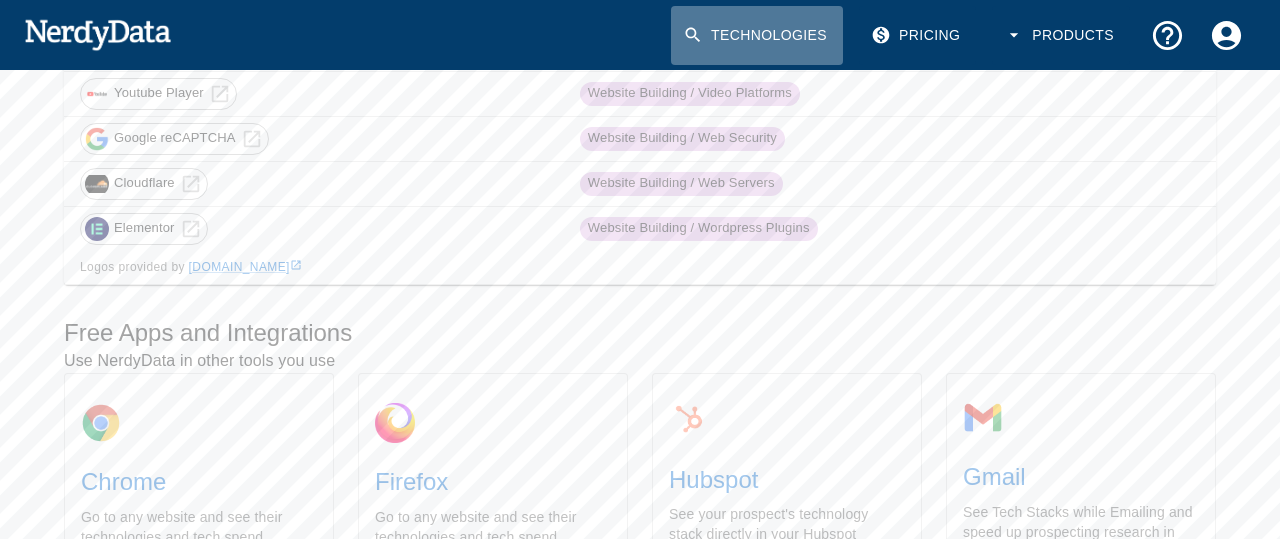 click on "Technologies" at bounding box center (757, 35) 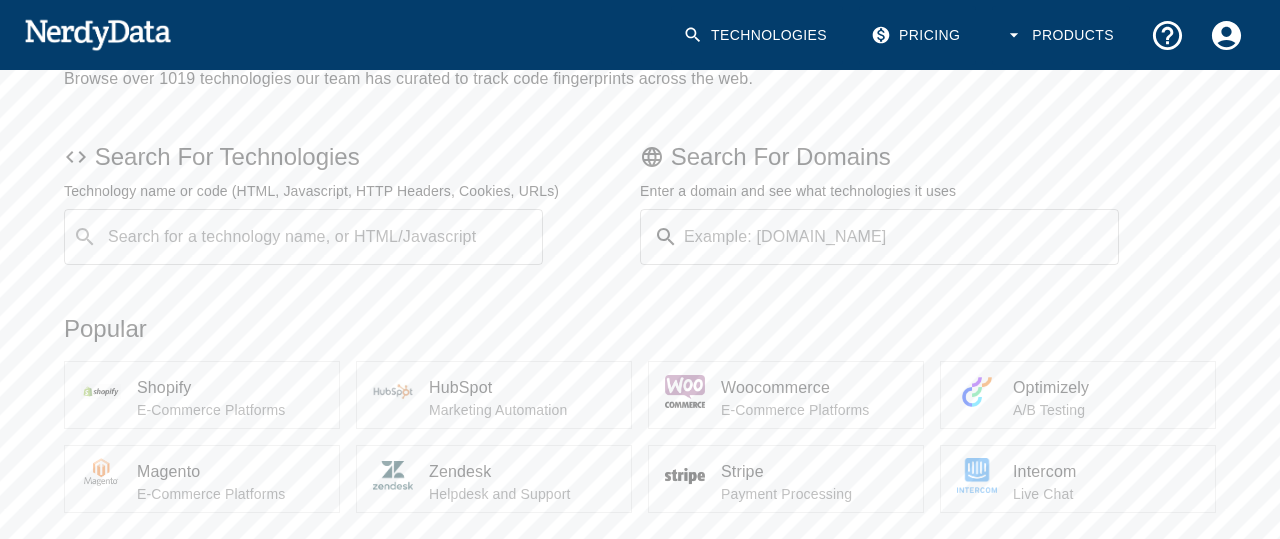 scroll, scrollTop: 204, scrollLeft: 0, axis: vertical 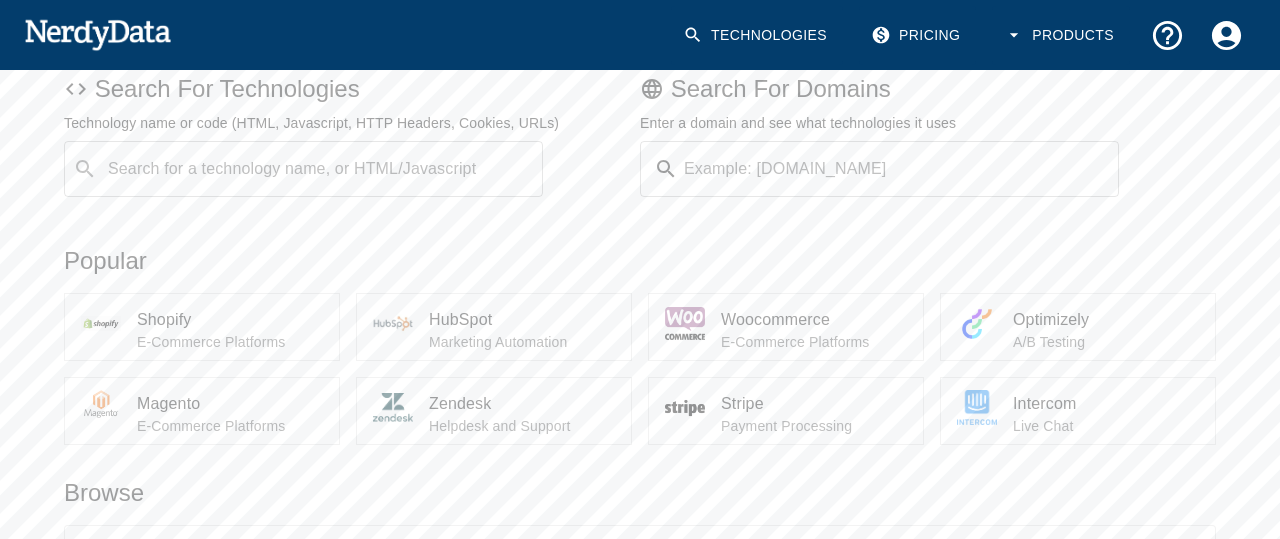 click on "Search for a technology name, or HTML/Javascript" at bounding box center [319, 169] 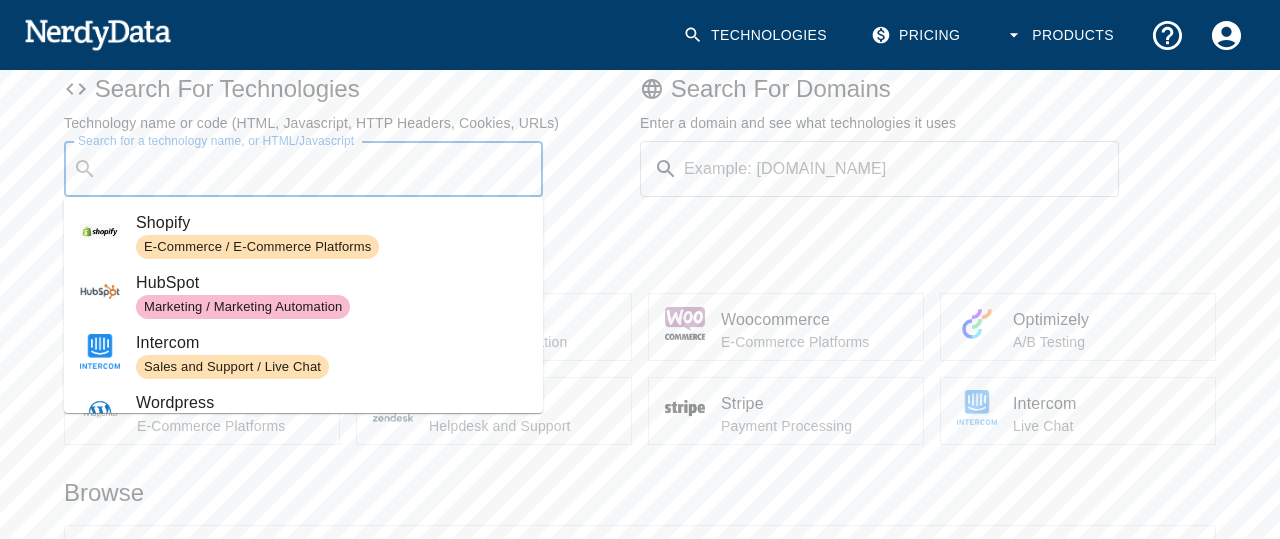 click on "E-Commerce / E-Commerce Platforms" at bounding box center [257, 247] 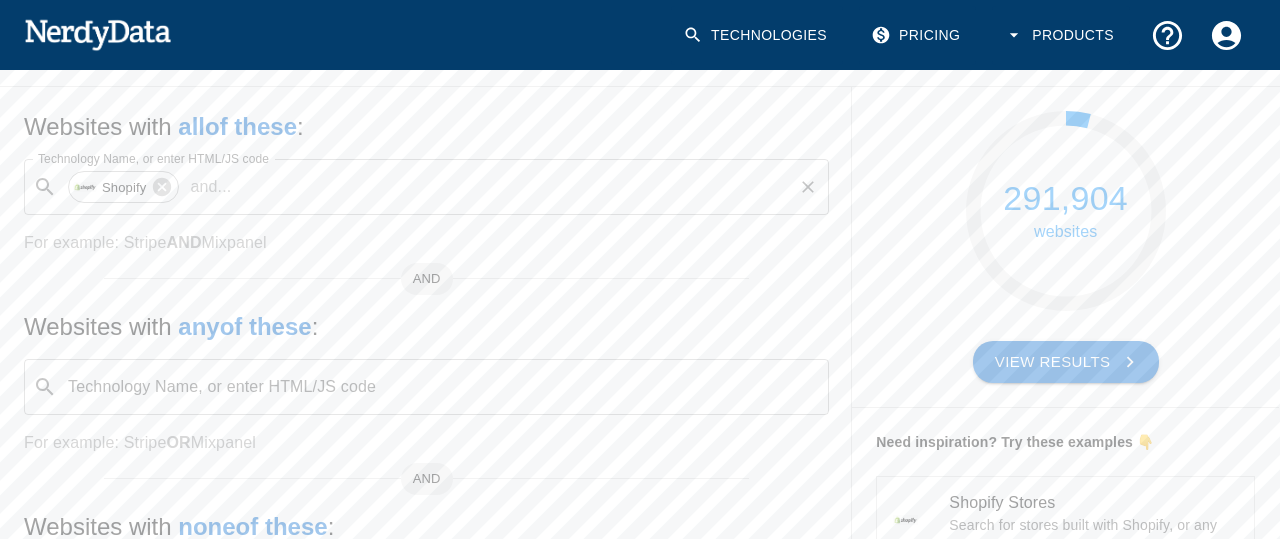 scroll, scrollTop: 204, scrollLeft: 0, axis: vertical 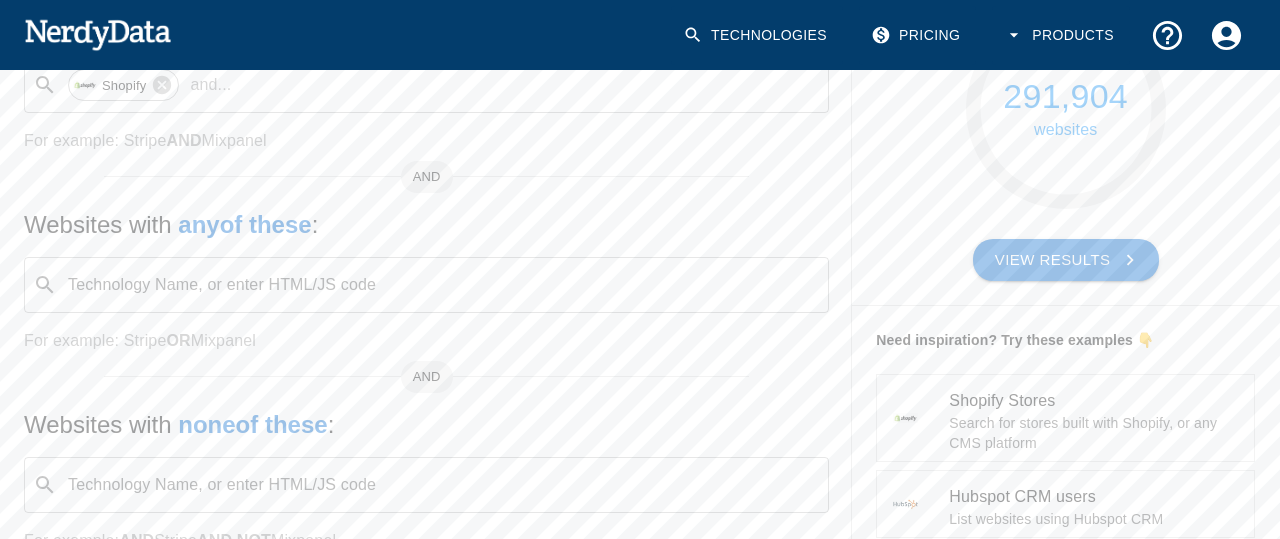 click on "Technology Name, or enter HTML/JS code" at bounding box center [442, 285] 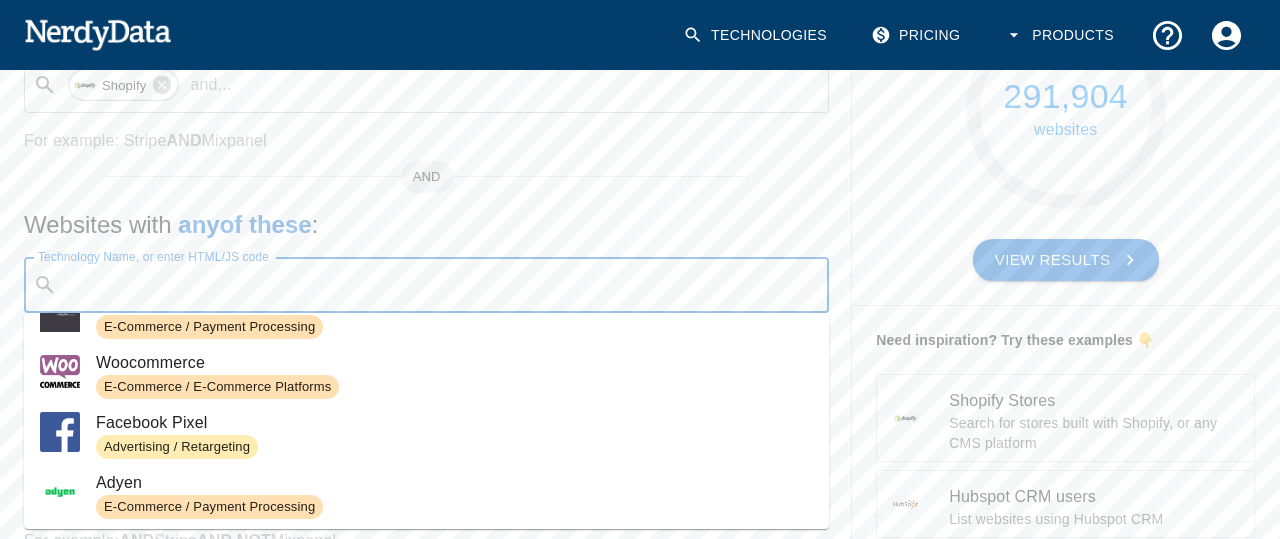 scroll, scrollTop: 306, scrollLeft: 0, axis: vertical 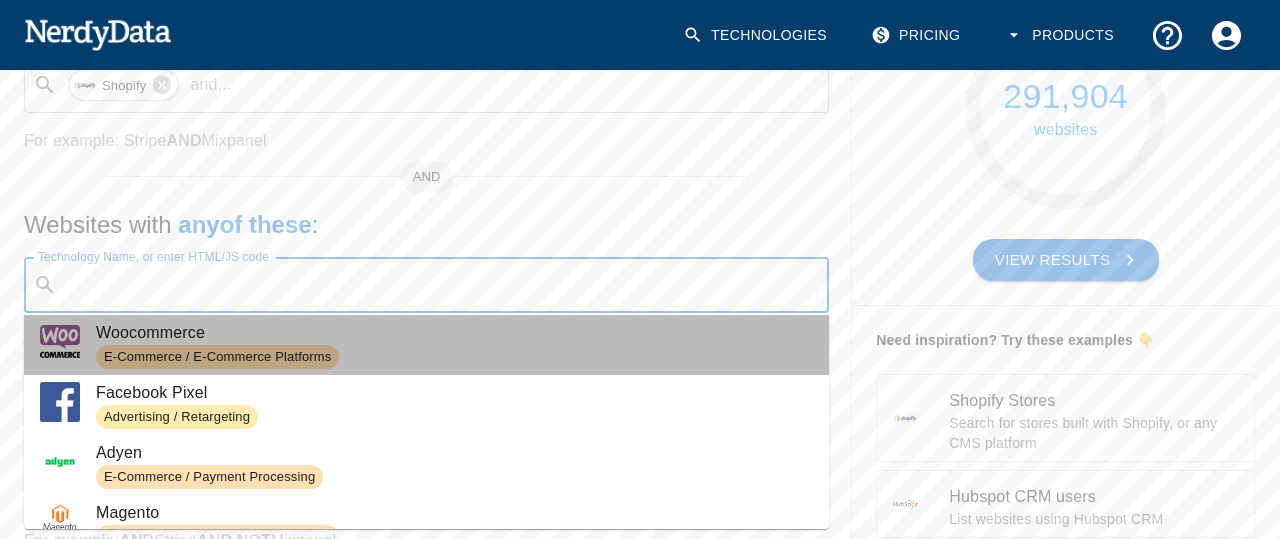 click on "E-Commerce / E-Commerce Platforms" at bounding box center [217, 357] 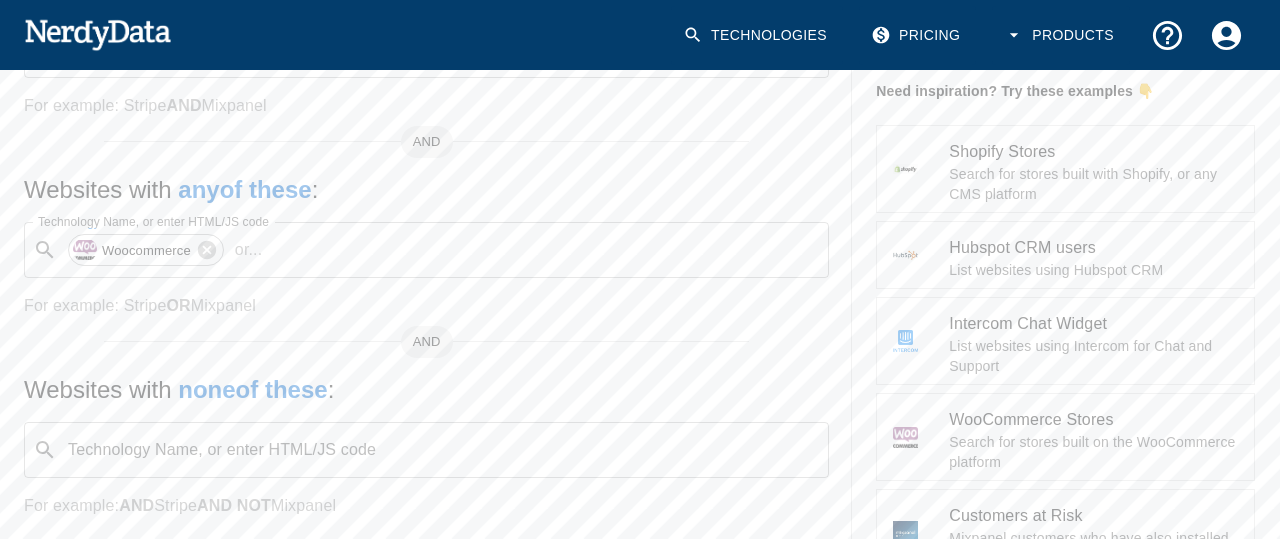 scroll, scrollTop: 306, scrollLeft: 0, axis: vertical 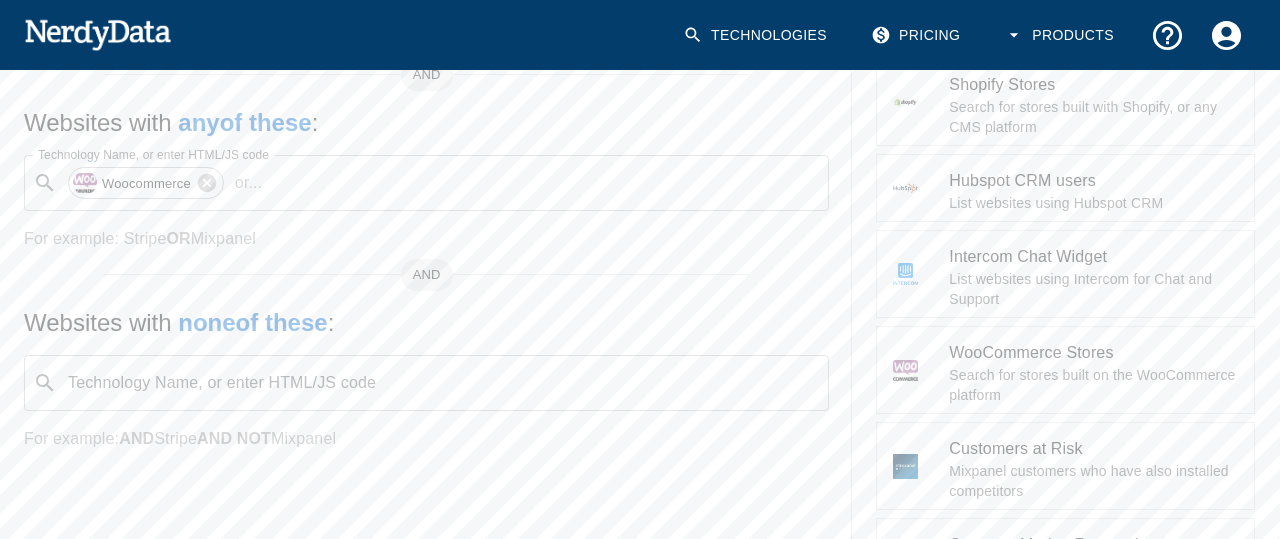click on "Technology Name, or enter HTML/JS code" at bounding box center (442, 383) 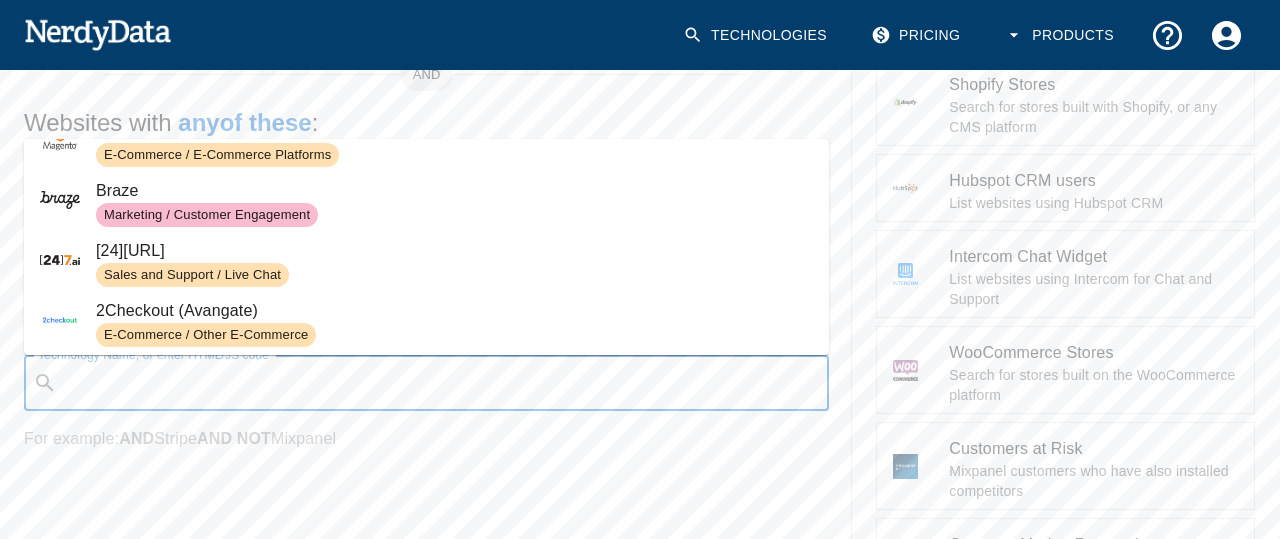 scroll, scrollTop: 352, scrollLeft: 0, axis: vertical 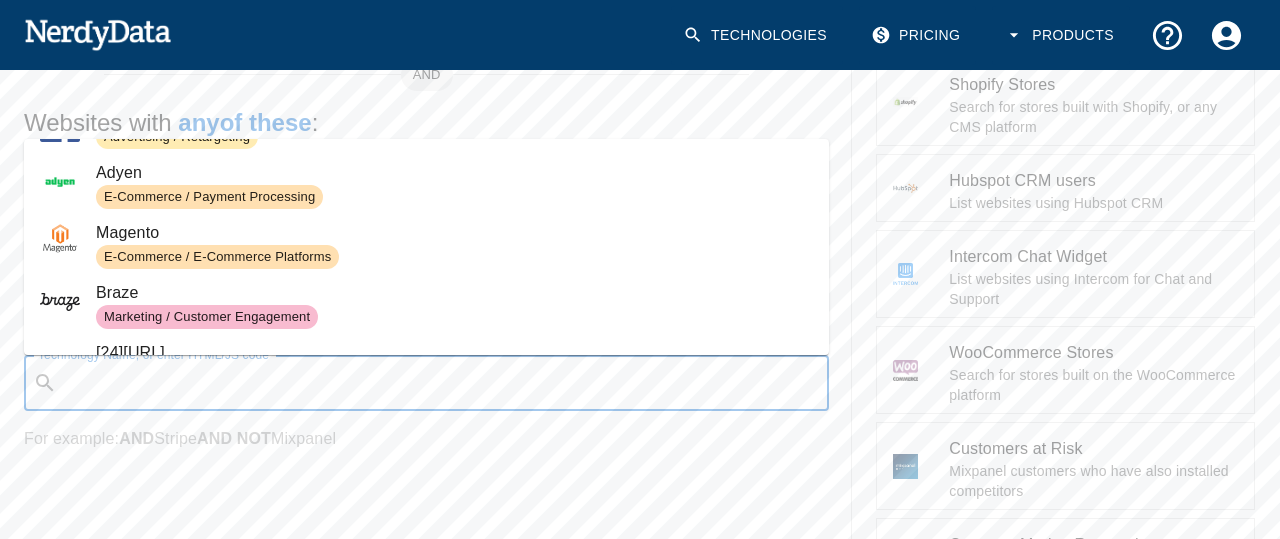 click on "E-Commerce / Payment Processing" at bounding box center [209, 197] 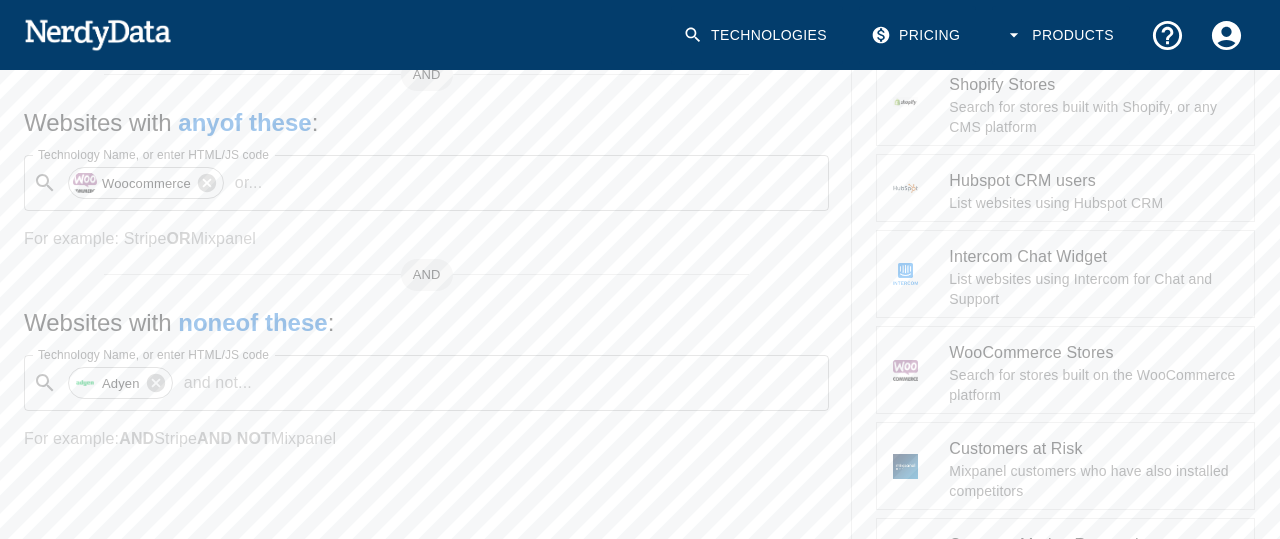 scroll, scrollTop: 0, scrollLeft: 0, axis: both 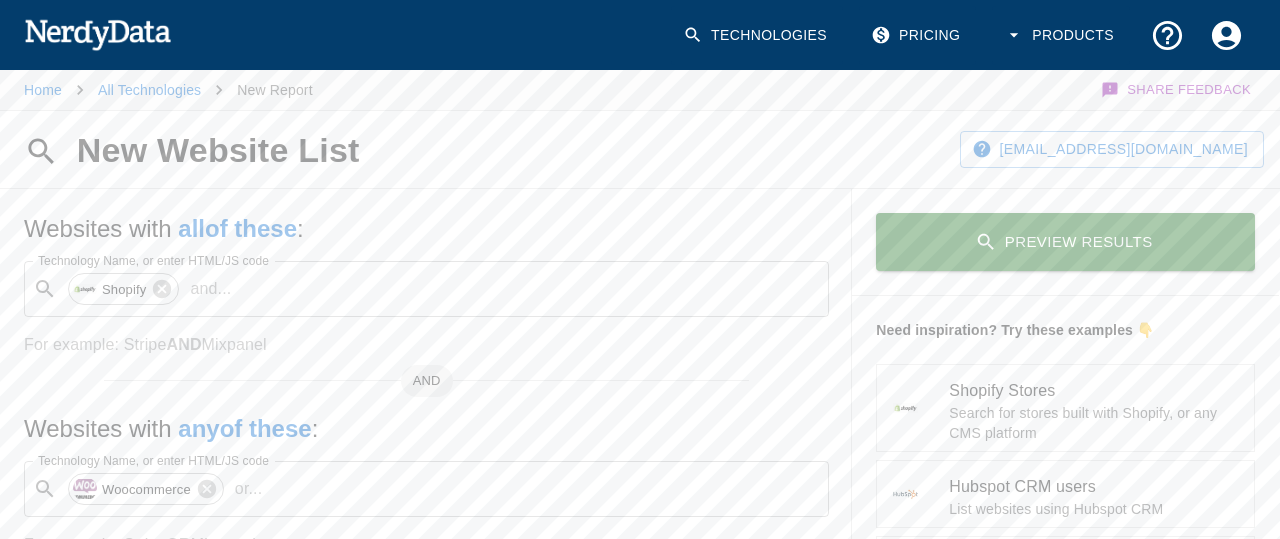 click on "Preview Results" at bounding box center (1065, 242) 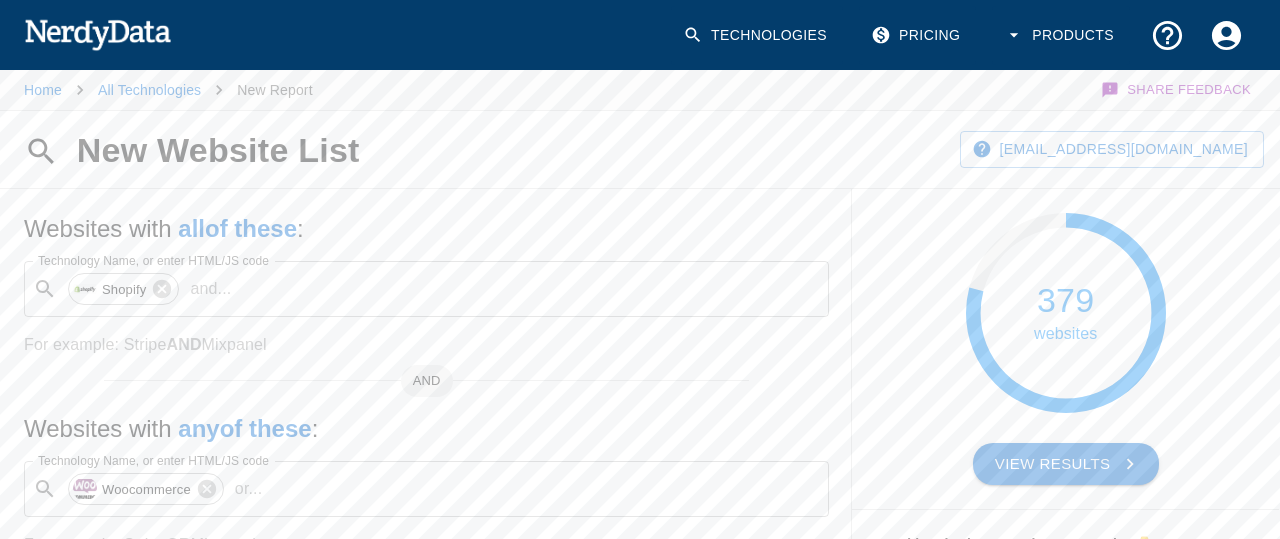 click on "View Results" at bounding box center [1066, 464] 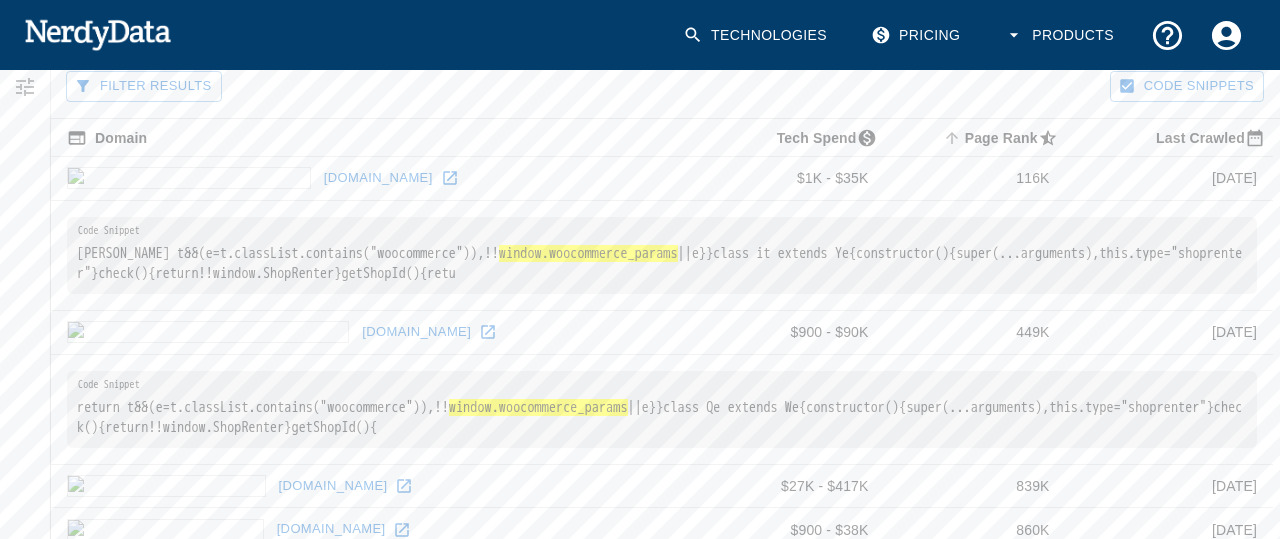 scroll, scrollTop: 204, scrollLeft: 0, axis: vertical 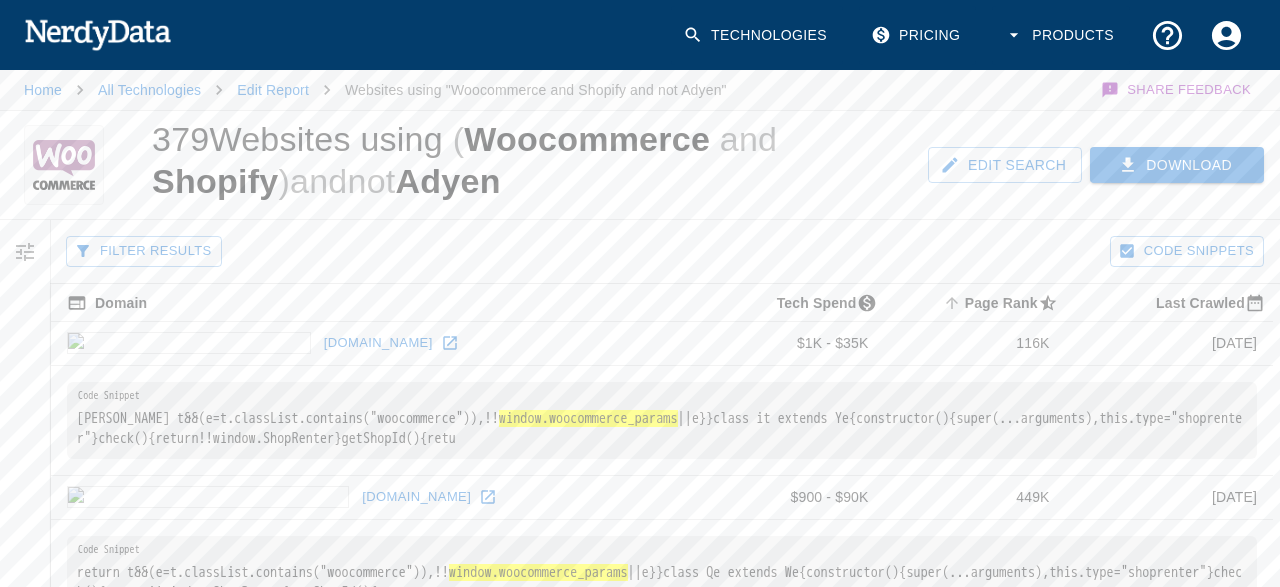click on "Woocommerce" at bounding box center [587, 139] 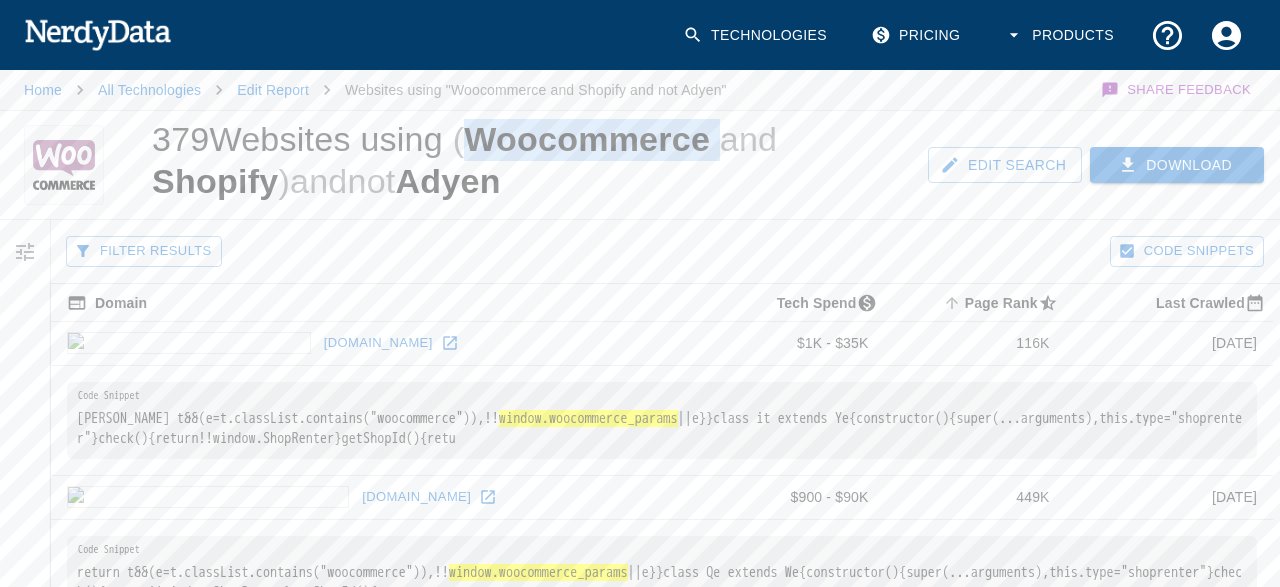 click on "Woocommerce" at bounding box center (587, 139) 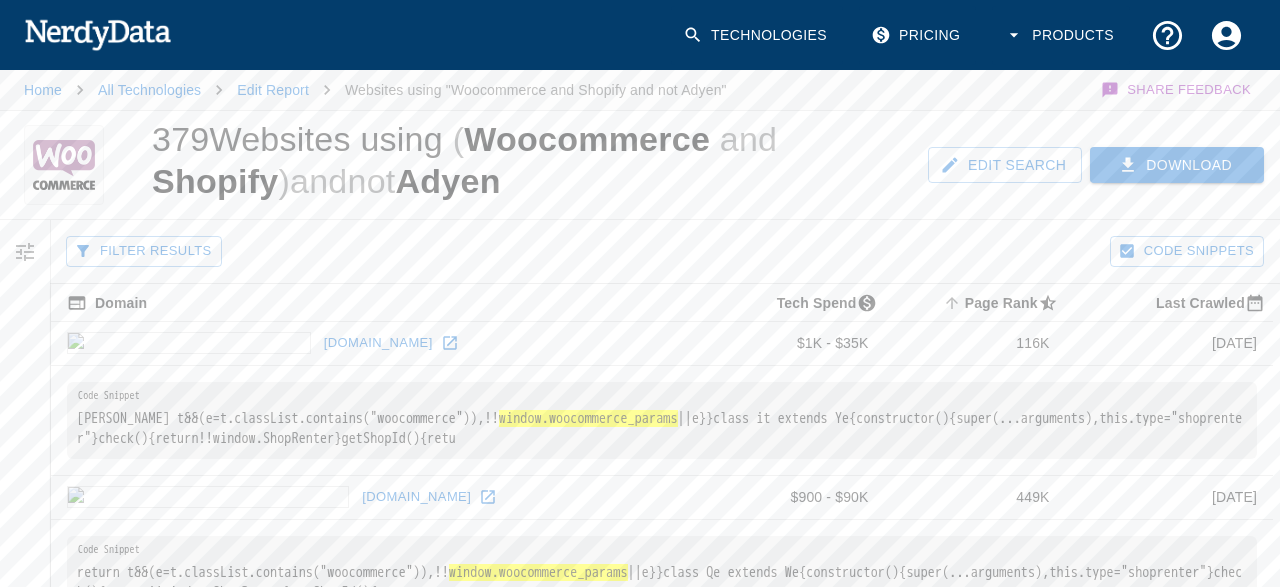 click on "Shopify" at bounding box center (215, 181) 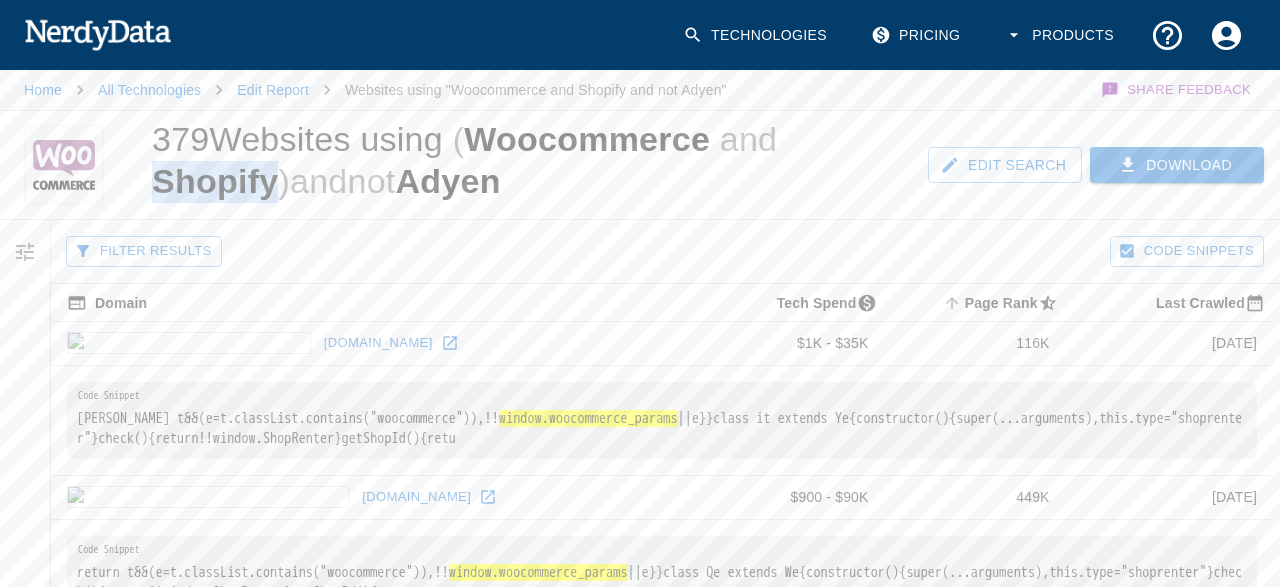 click on "Shopify" at bounding box center [215, 181] 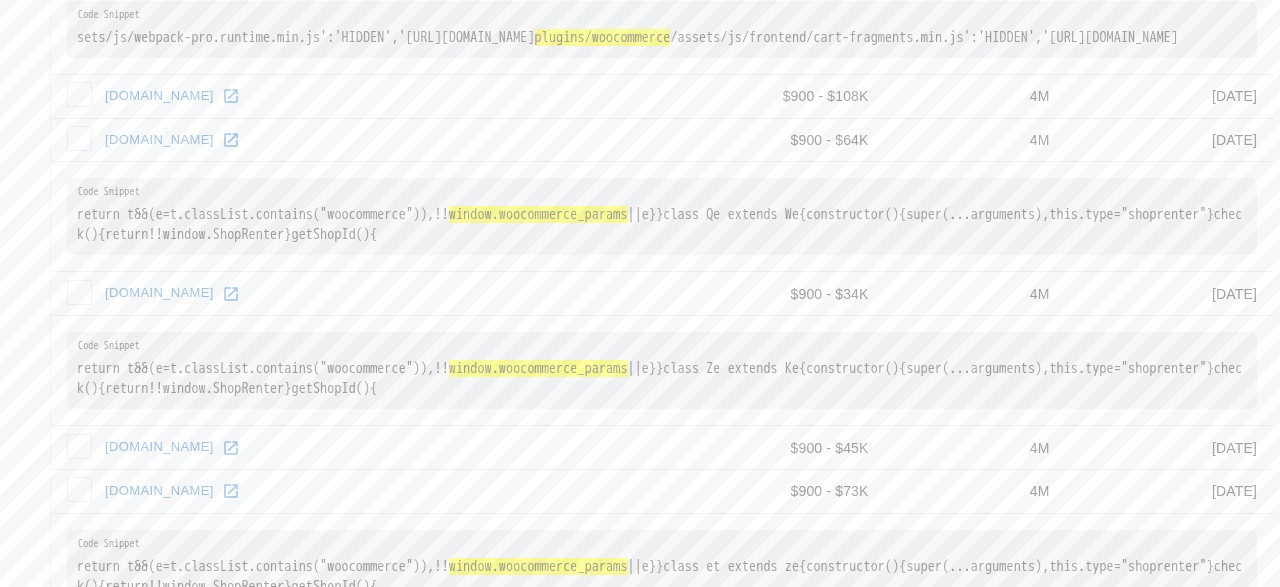 scroll, scrollTop: 2473, scrollLeft: 0, axis: vertical 